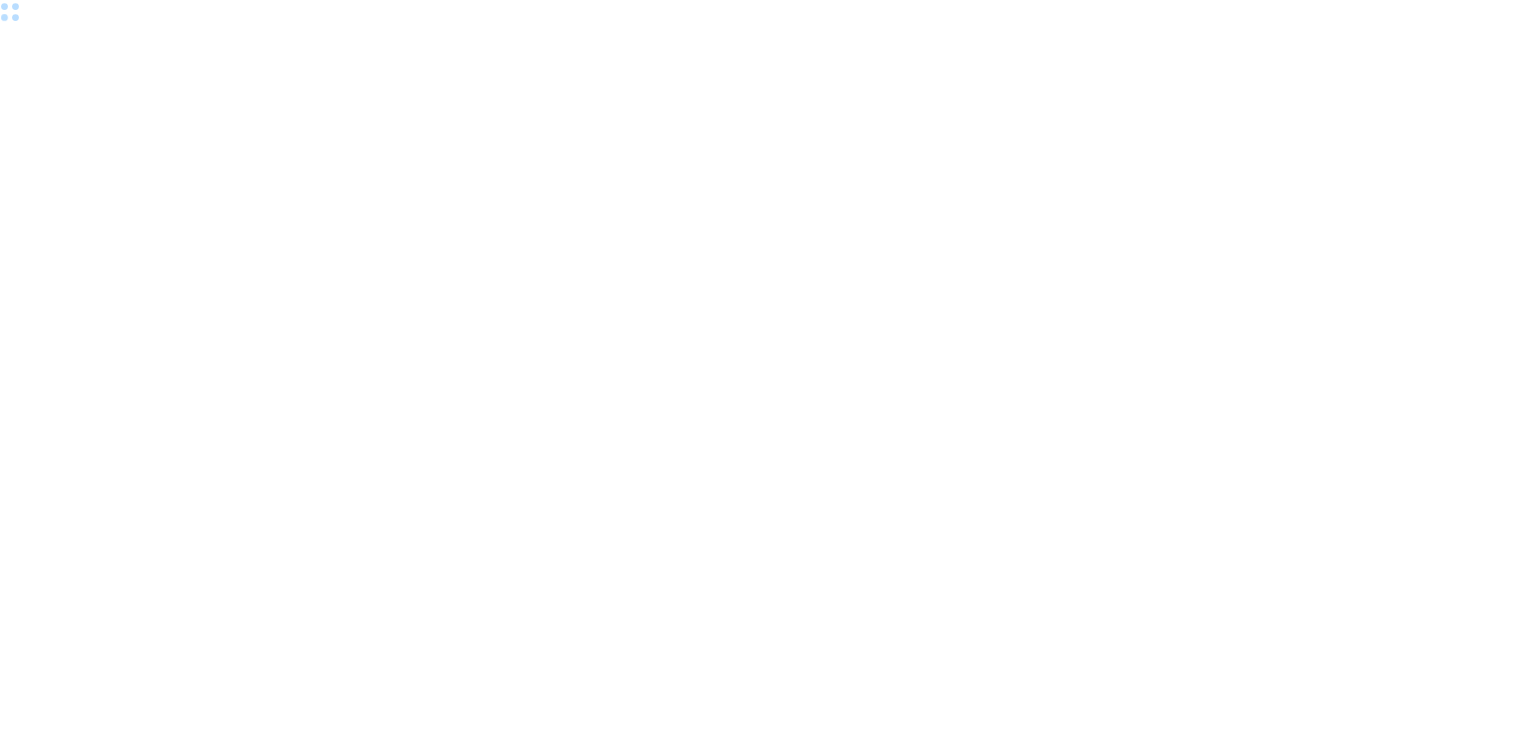 scroll, scrollTop: 0, scrollLeft: 0, axis: both 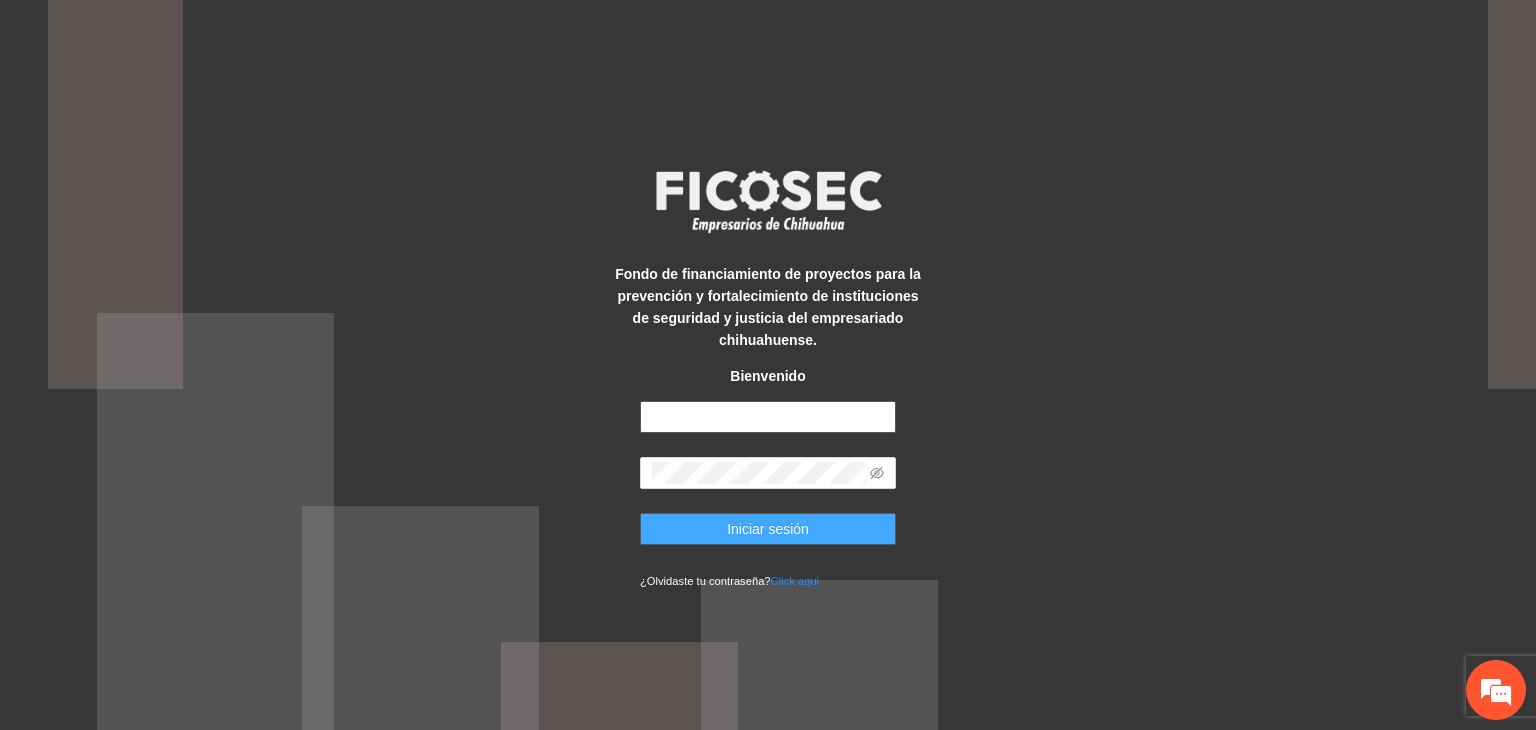 type on "**********" 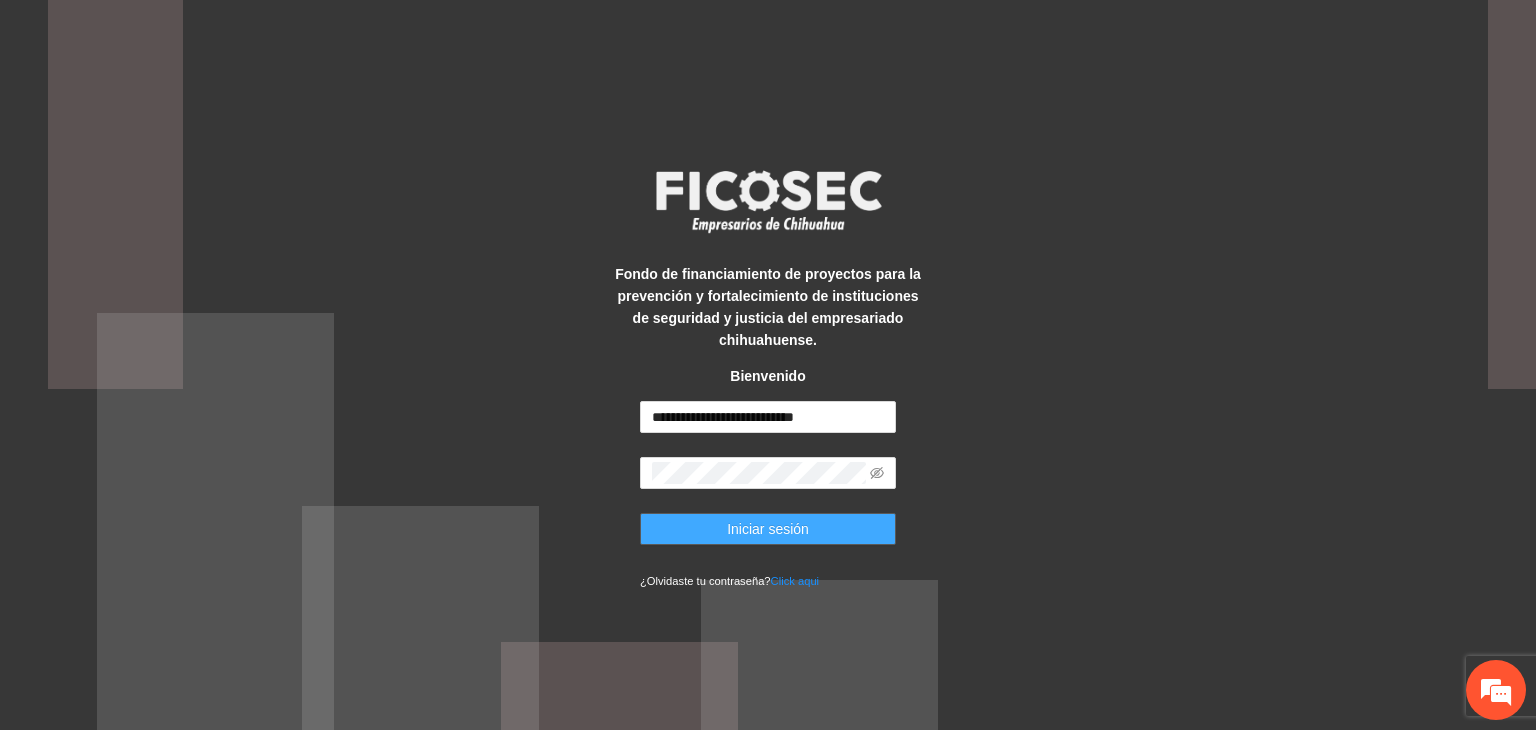 click on "Iniciar sesión" at bounding box center (768, 529) 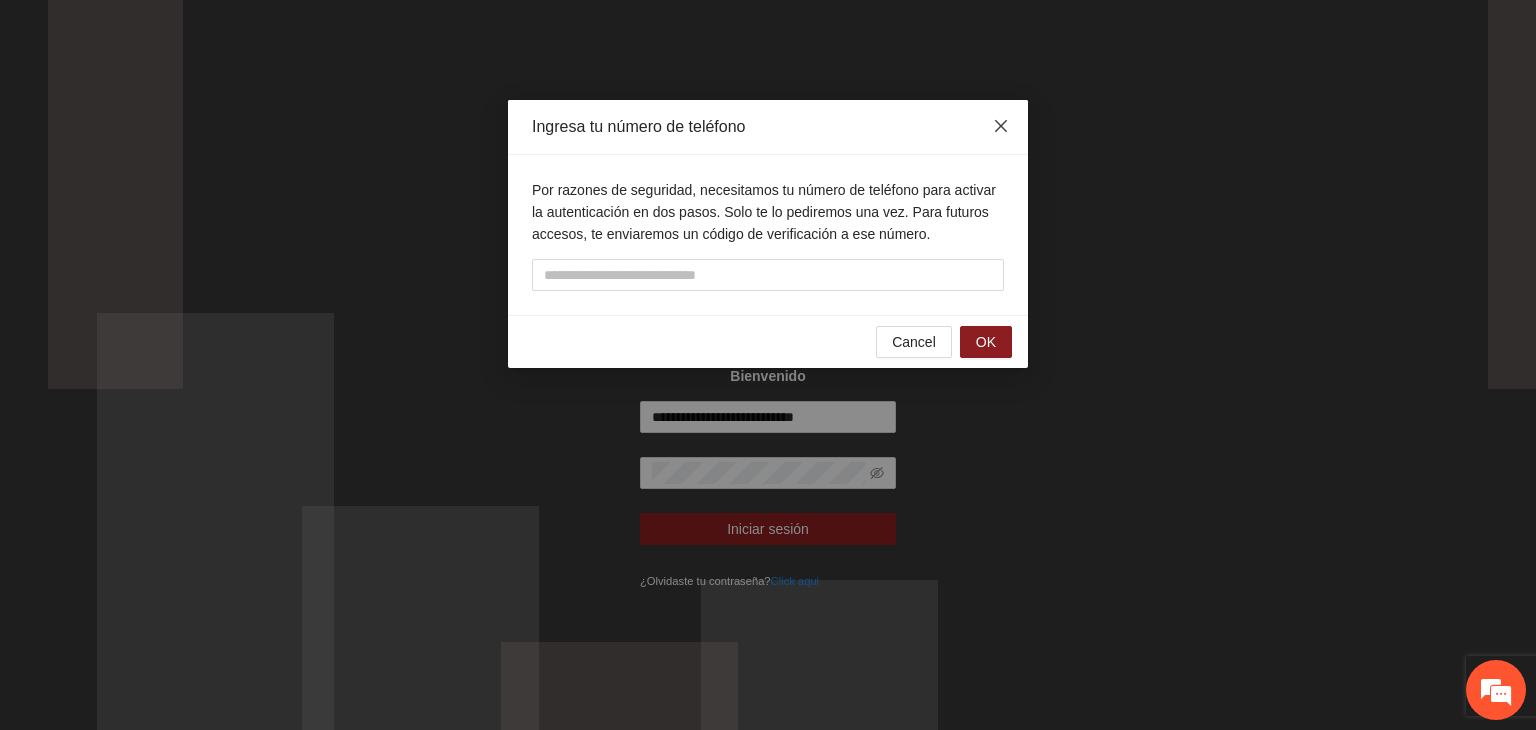 click 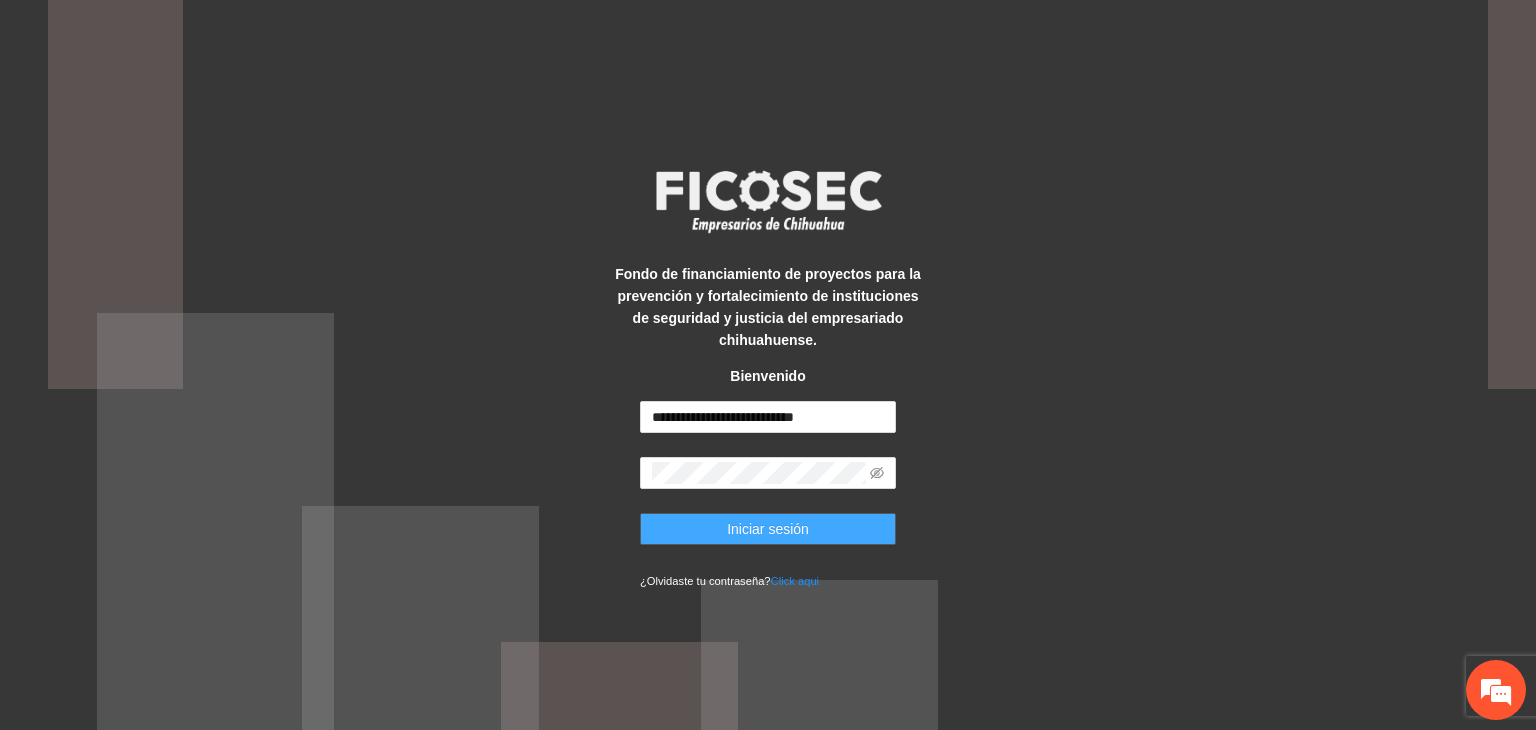 scroll, scrollTop: 0, scrollLeft: 0, axis: both 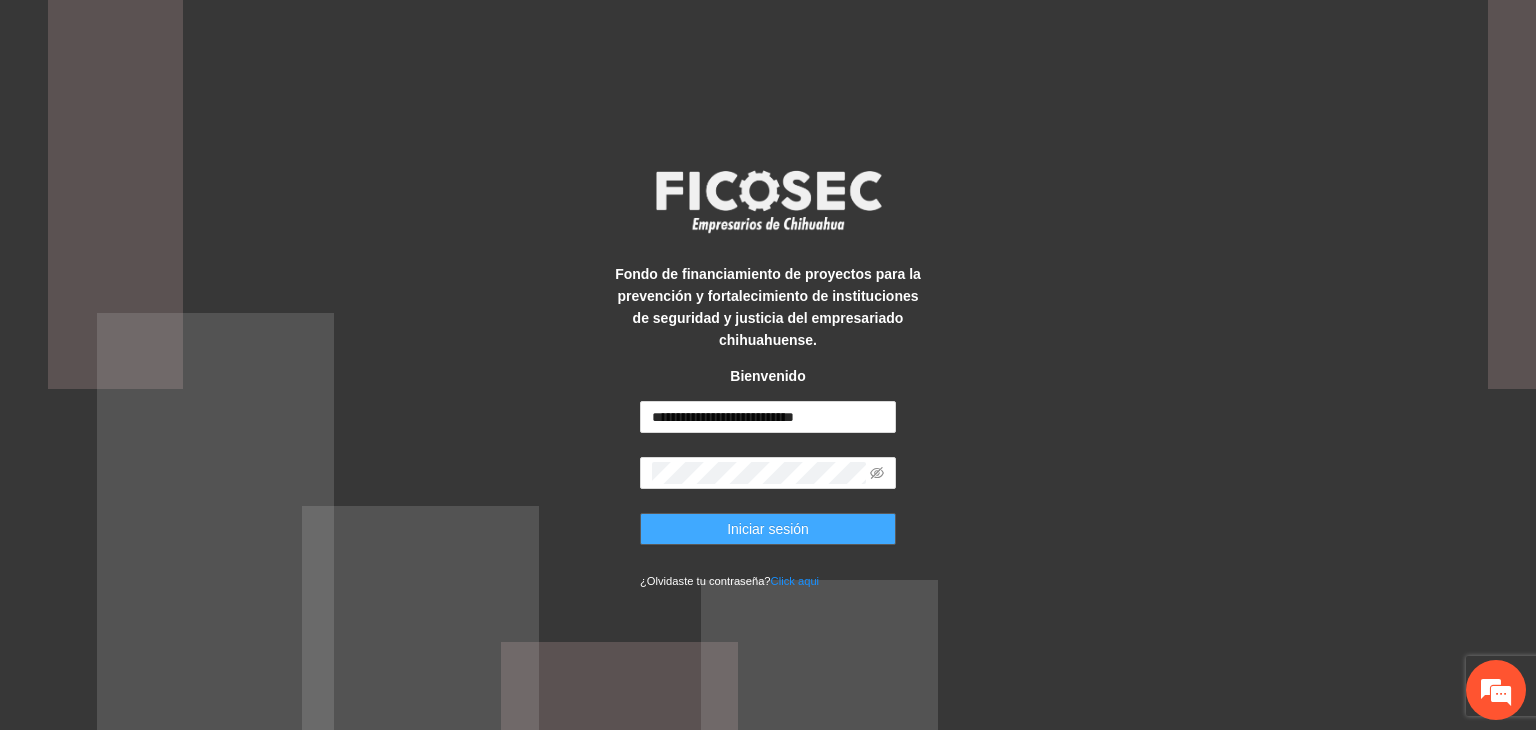 click on "Iniciar sesión" at bounding box center [768, 529] 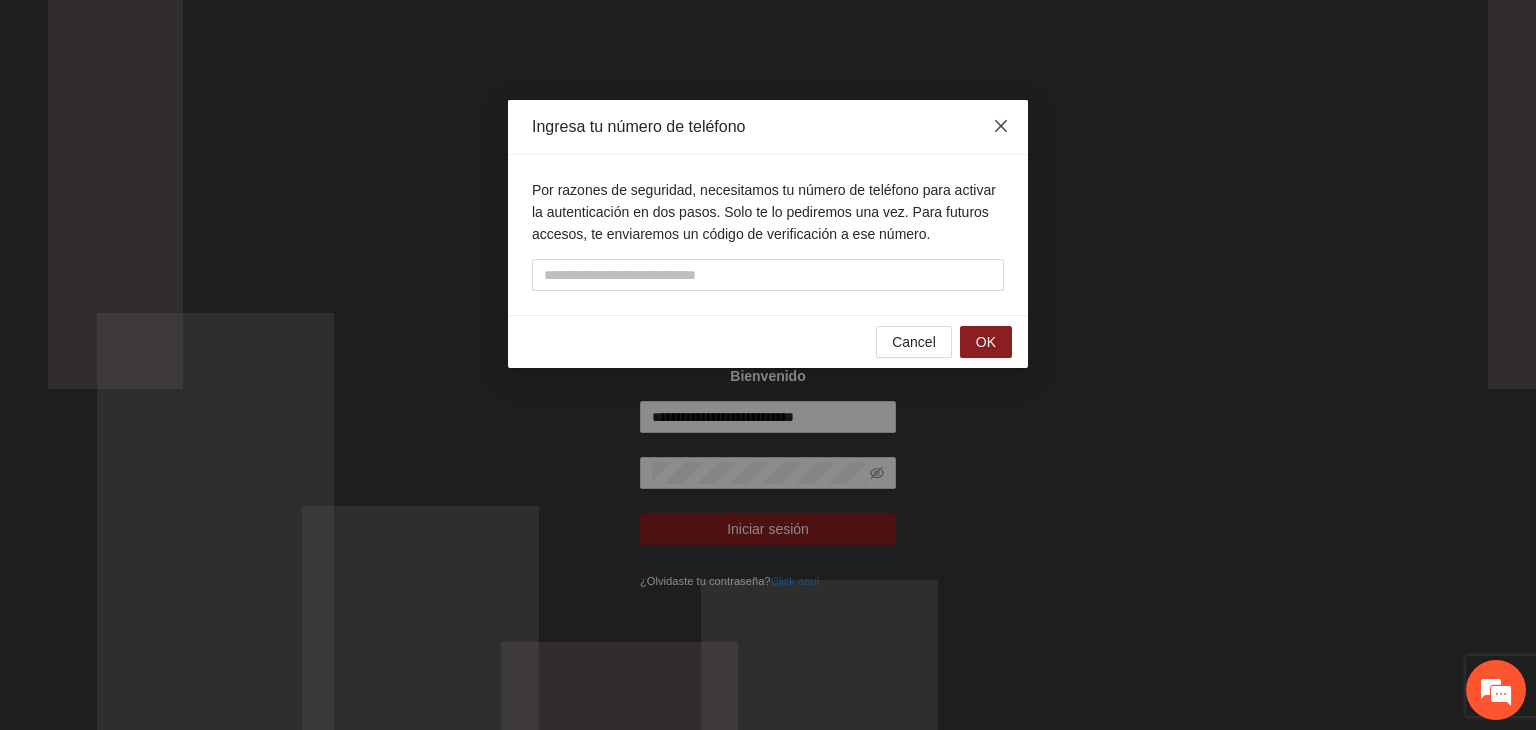 click at bounding box center (1001, 127) 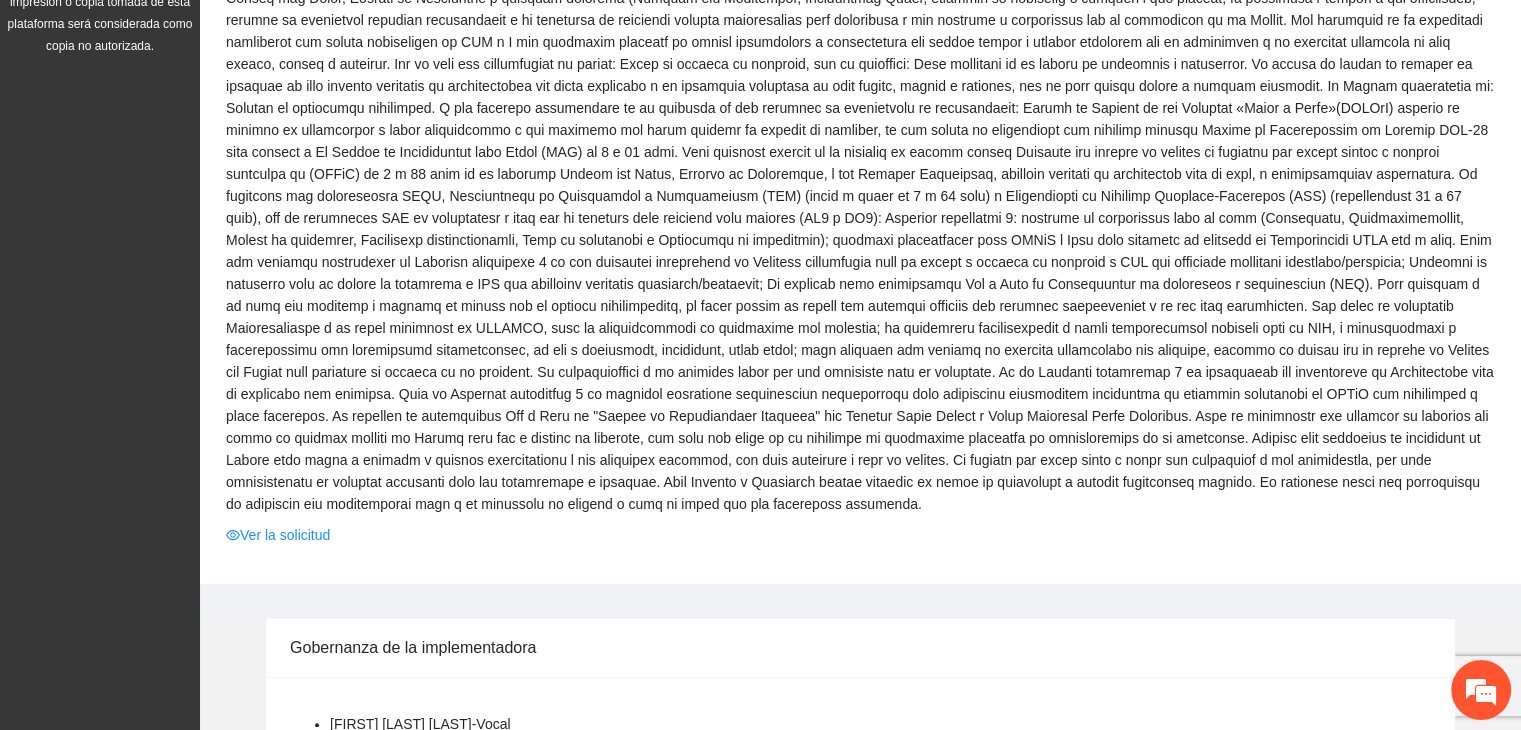 scroll, scrollTop: 485, scrollLeft: 0, axis: vertical 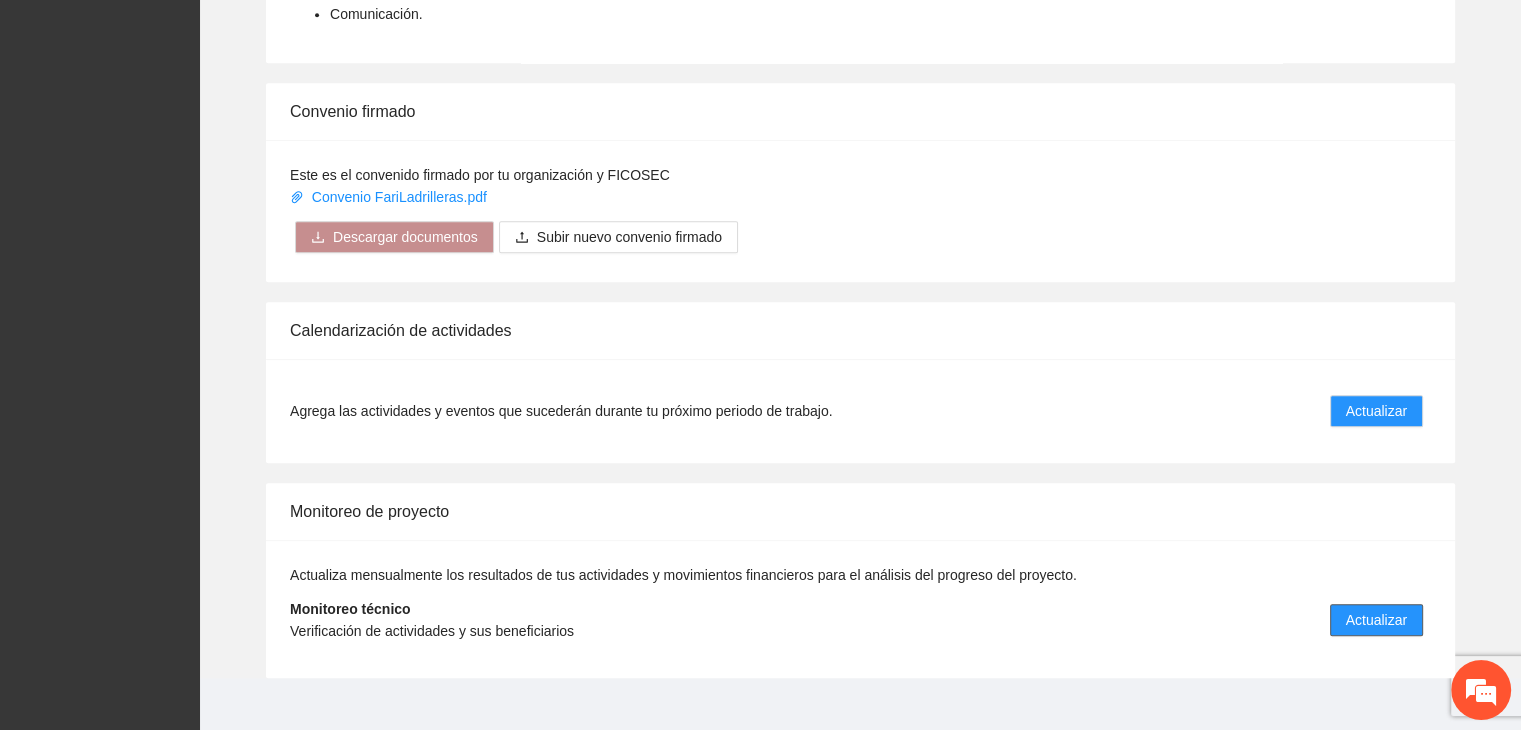 click on "Actualizar" at bounding box center [1376, 620] 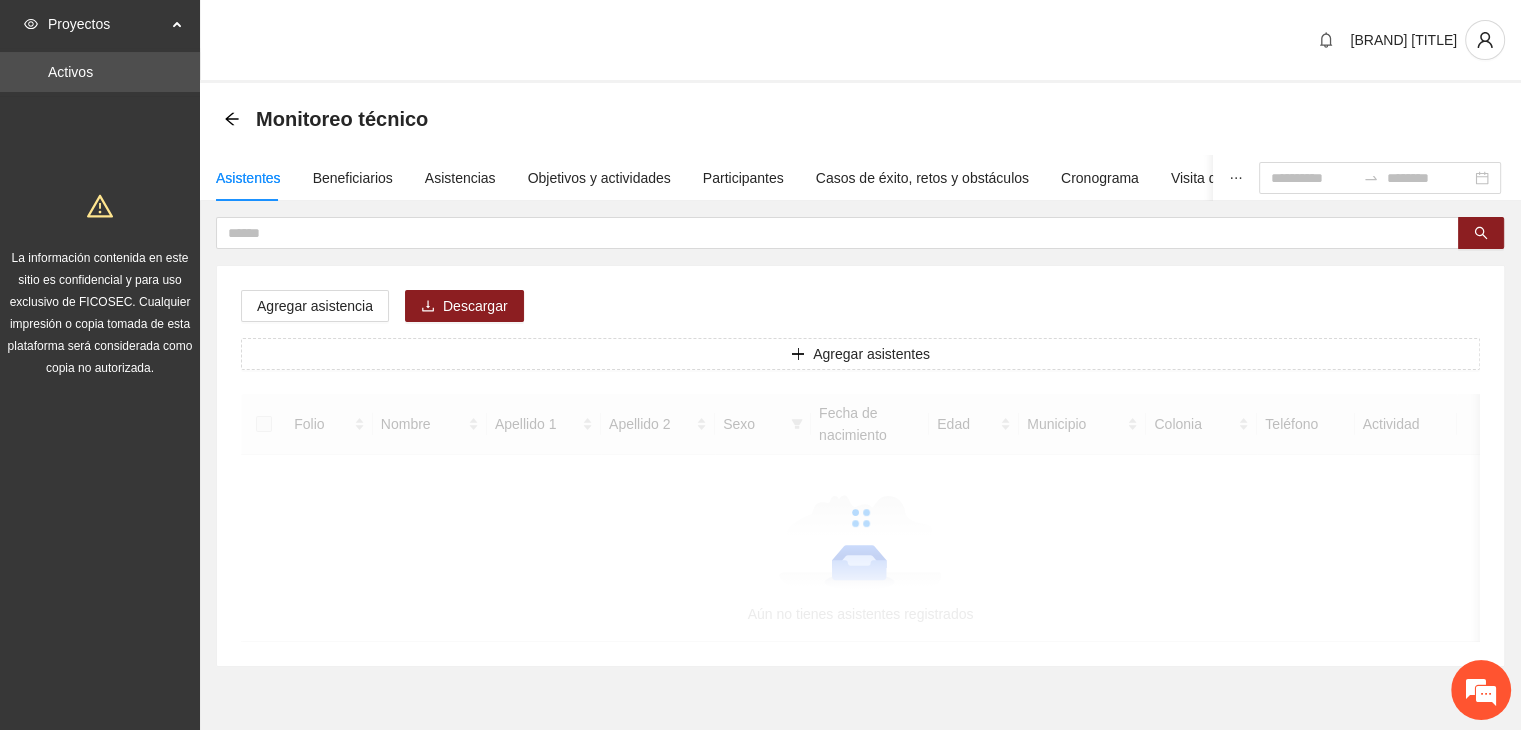 click on "Asistentes Beneficiarios Asistencias Objetivos y actividades Participantes Casos de éxito, retos y obstáculos Cronograma Visita de campo y entregables Agregar asistencia Descargar Agregar asistentes Folio Nombre Apellido 1 Apellido 2 Sexo Fecha de nacimiento Edad Municipio Colonia Teléfono Actividad                           Aún no tienes asistentes registrados" at bounding box center [860, 411] 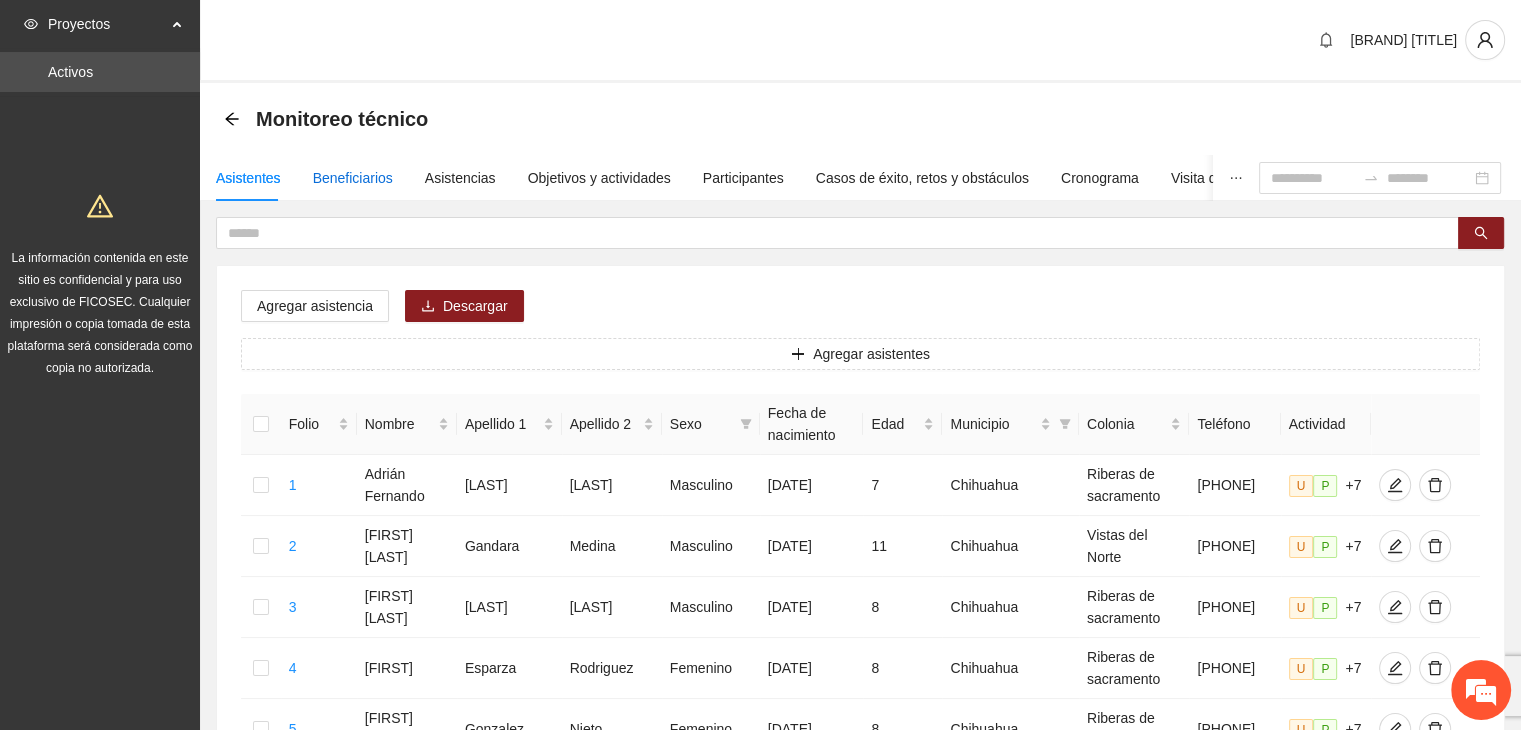 click on "Beneficiarios" at bounding box center [353, 178] 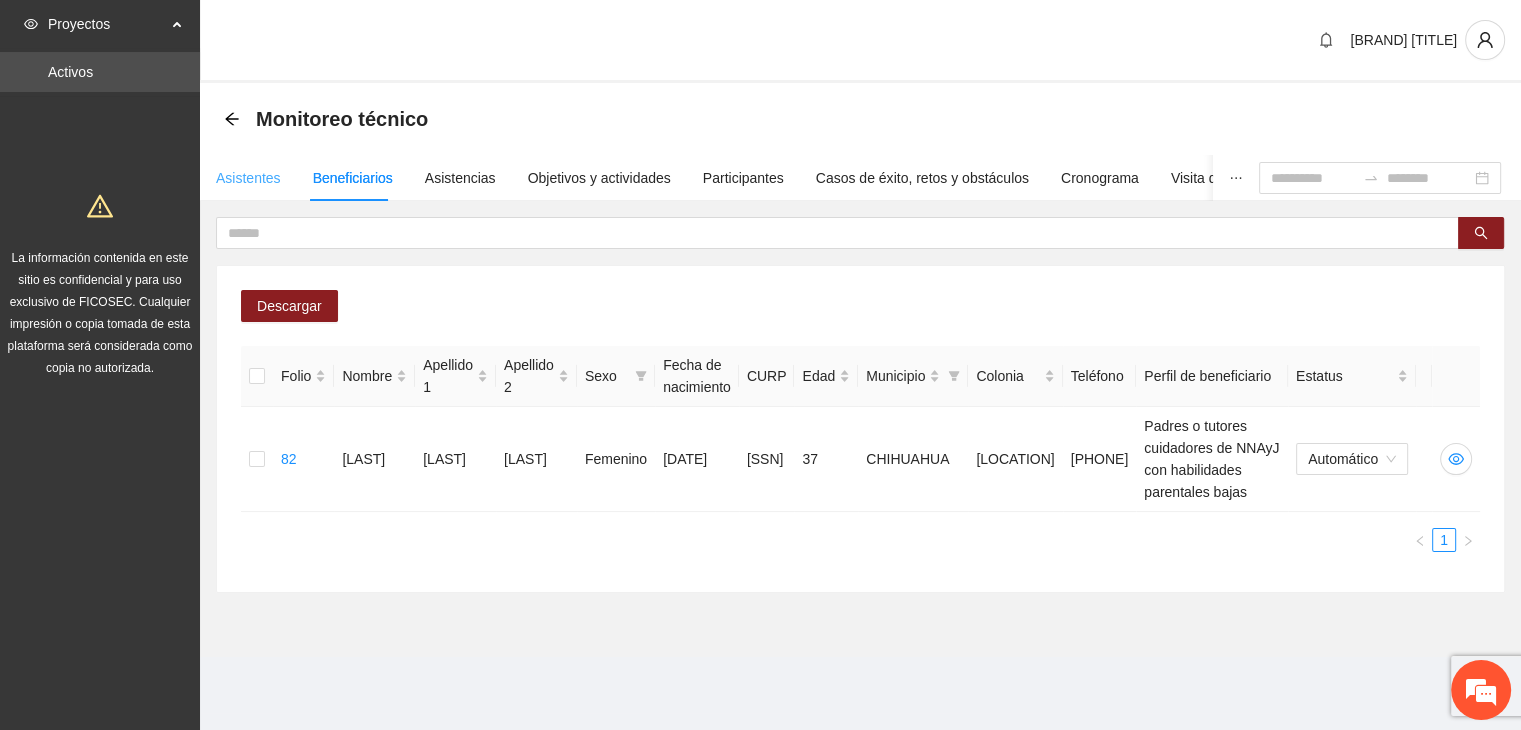 click on "Asistentes" at bounding box center [248, 178] 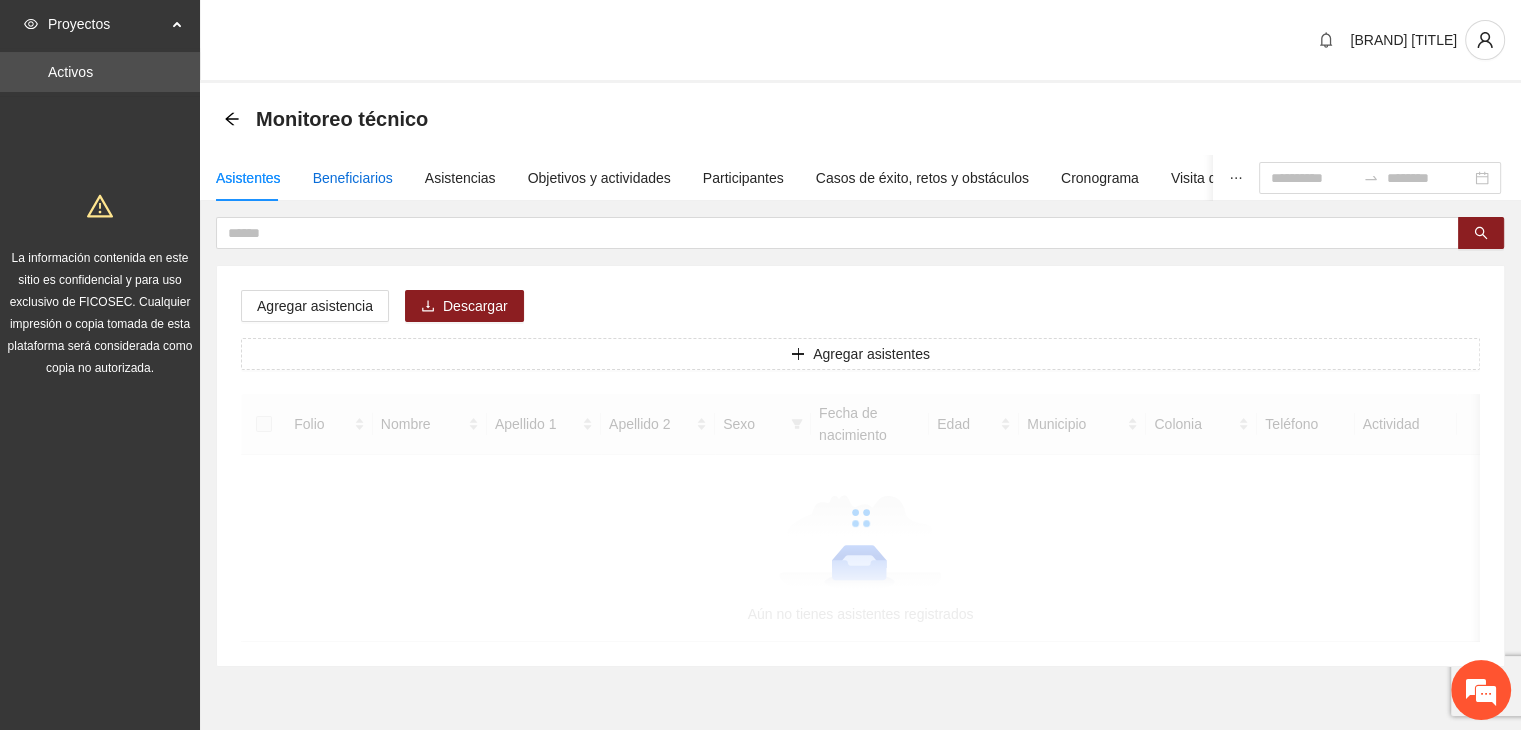 click on "Beneficiarios" at bounding box center [353, 178] 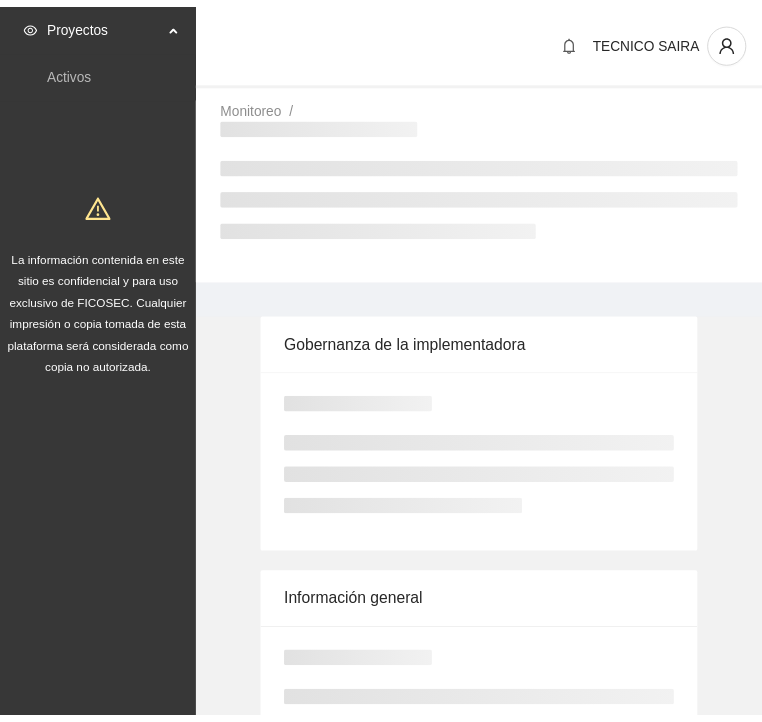 scroll, scrollTop: 0, scrollLeft: 0, axis: both 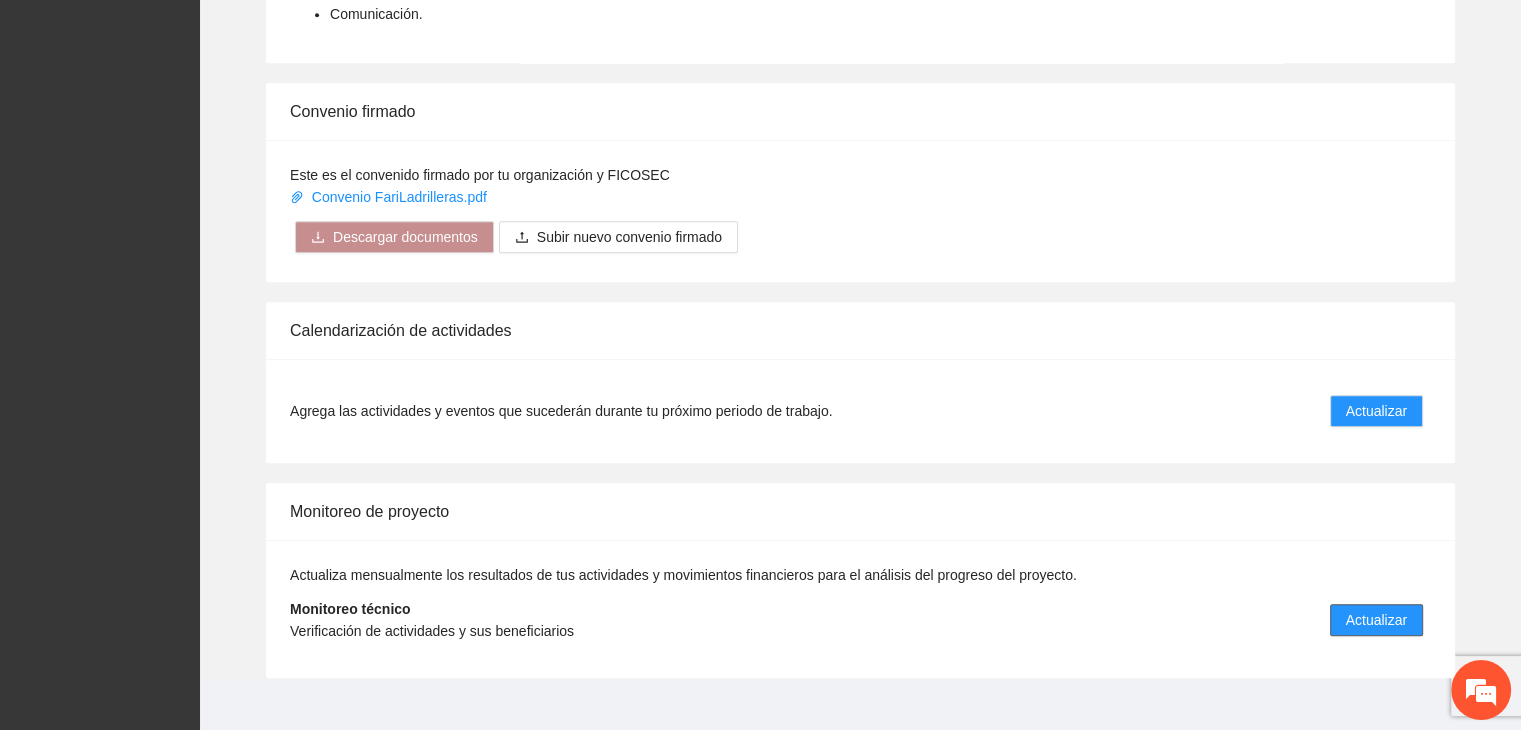 click on "Actualizar" at bounding box center [1376, 620] 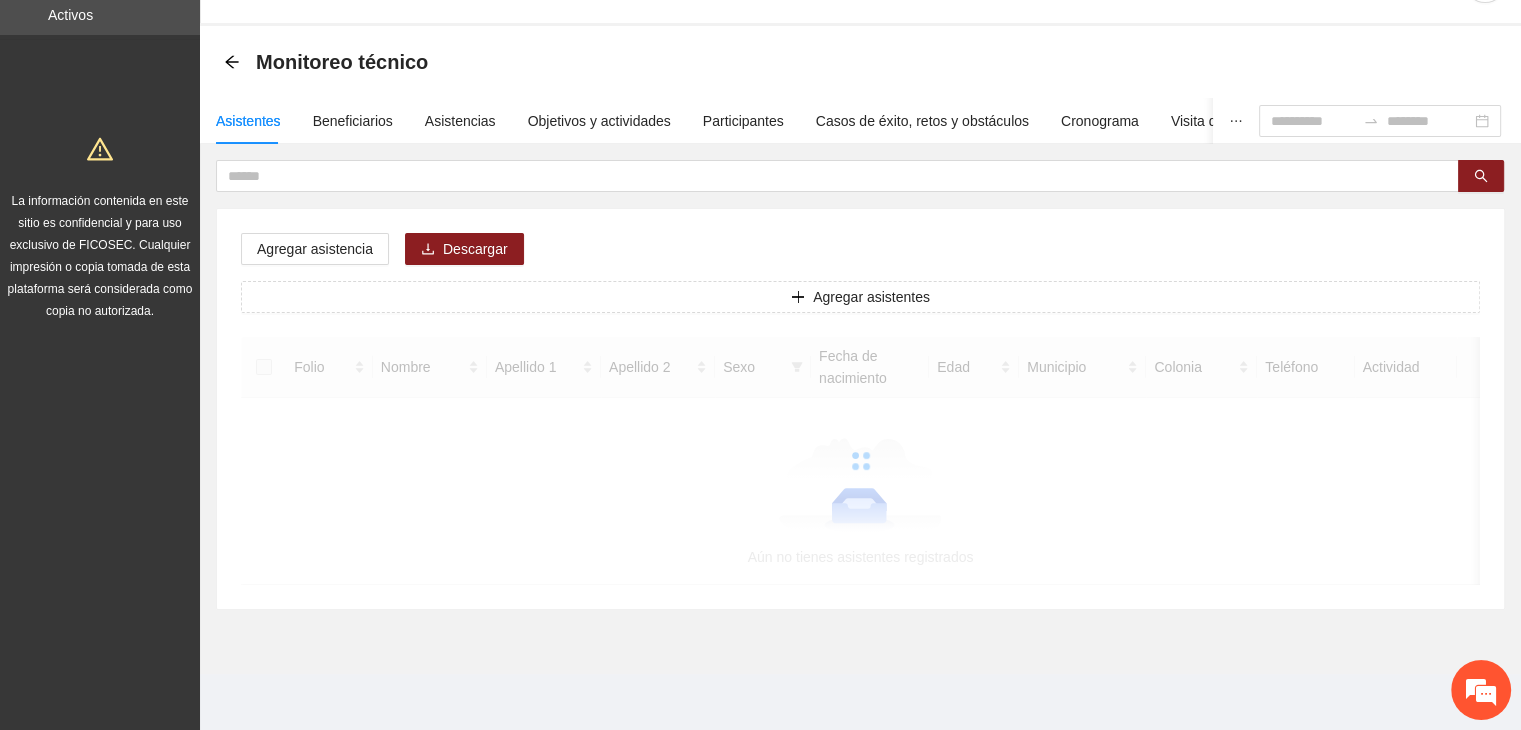 scroll, scrollTop: 0, scrollLeft: 0, axis: both 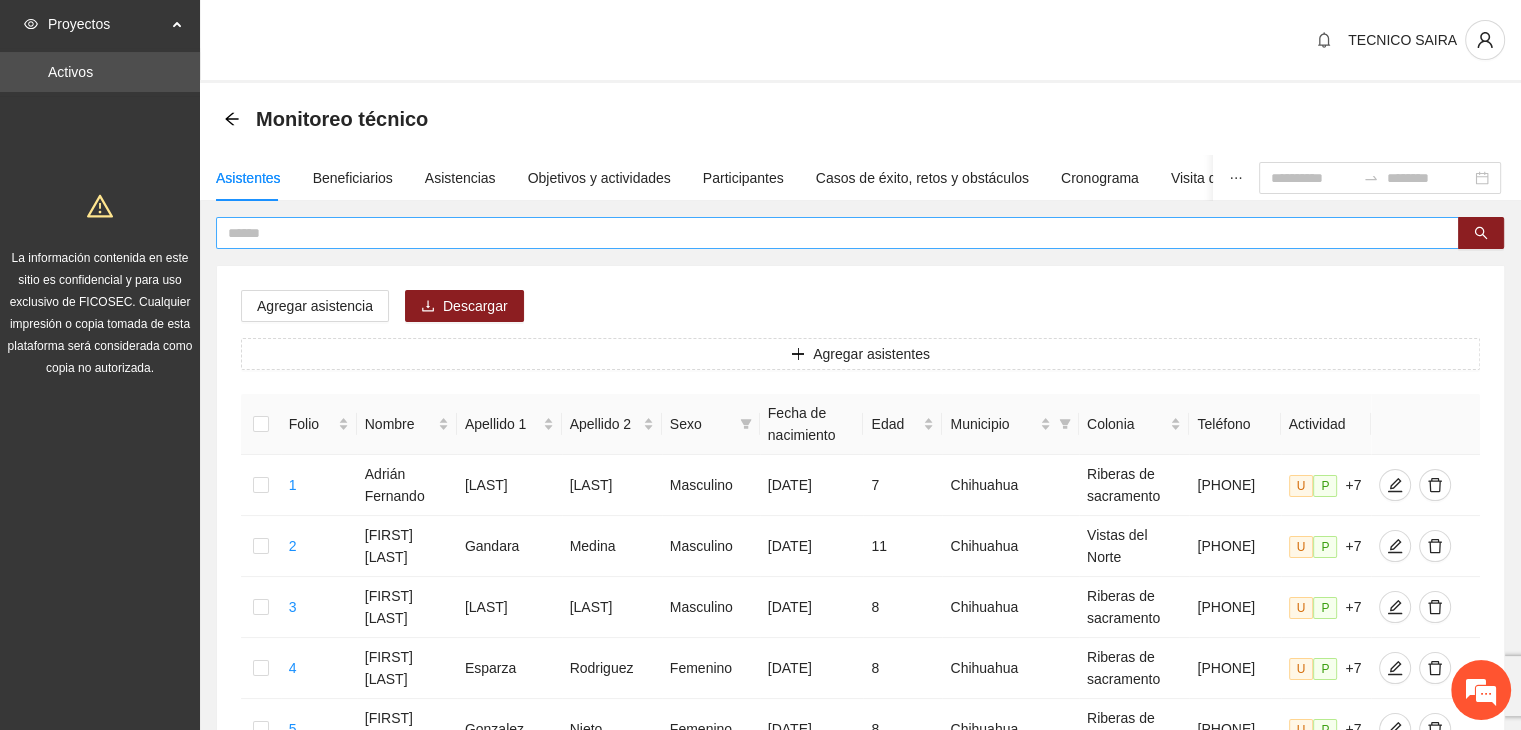 click at bounding box center (829, 233) 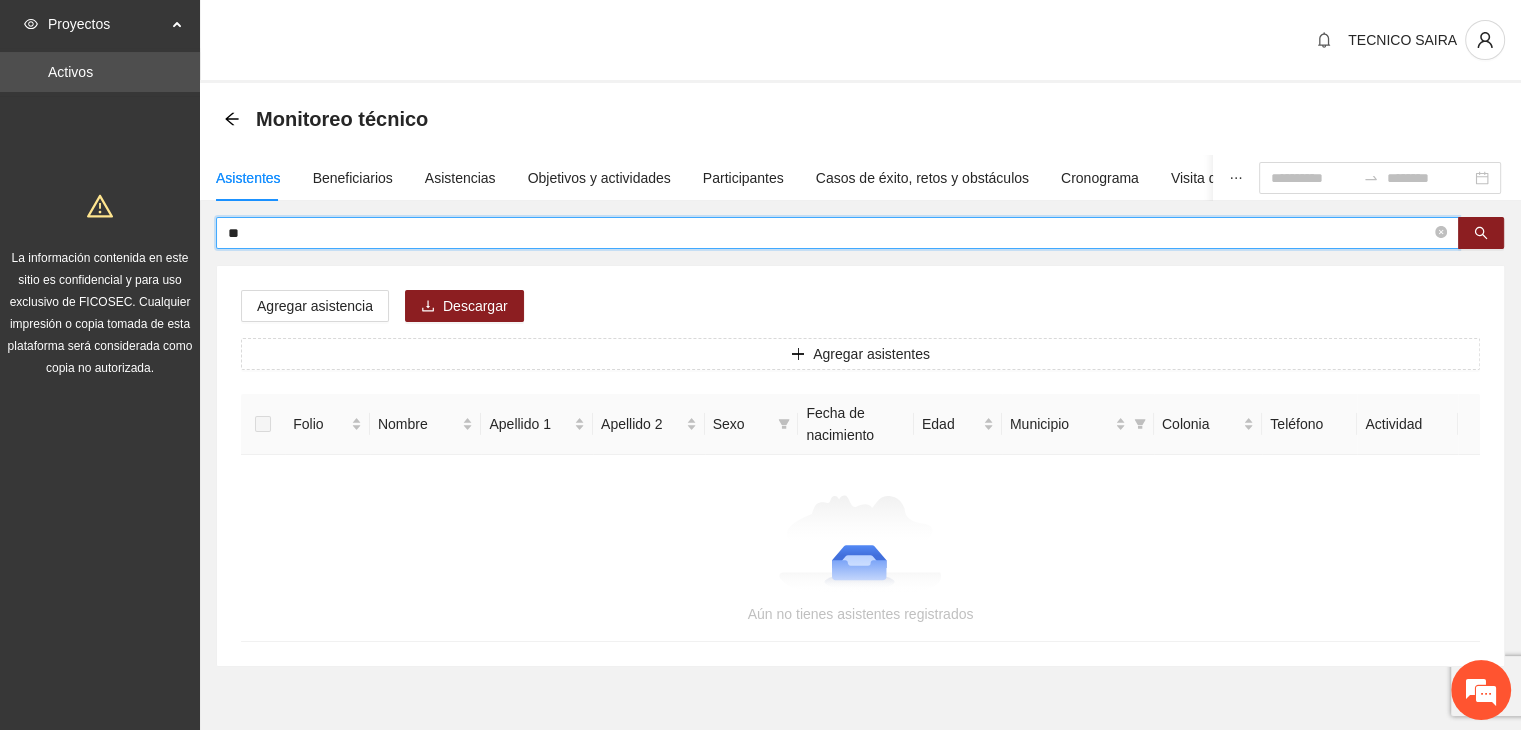 click on "**" at bounding box center (829, 233) 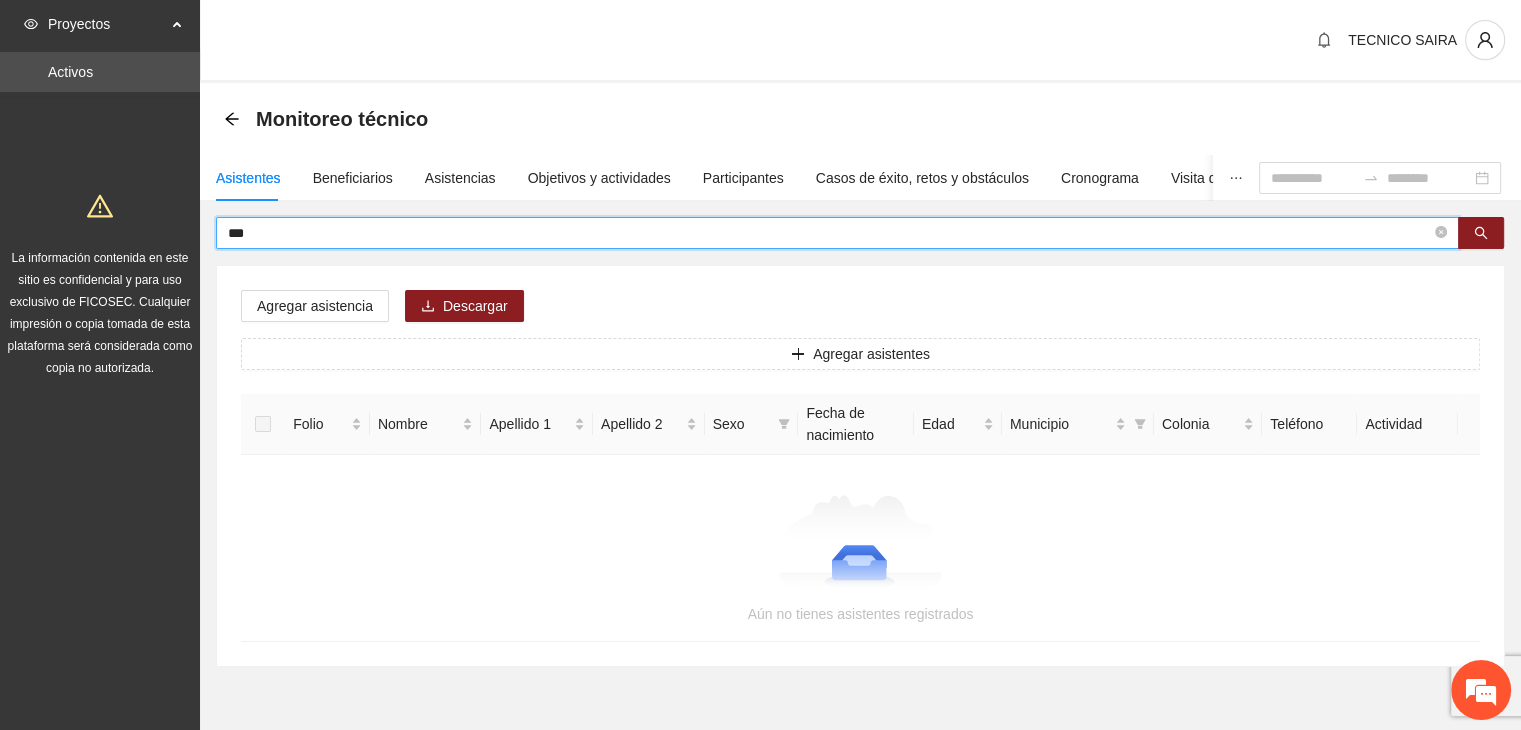 type on "***" 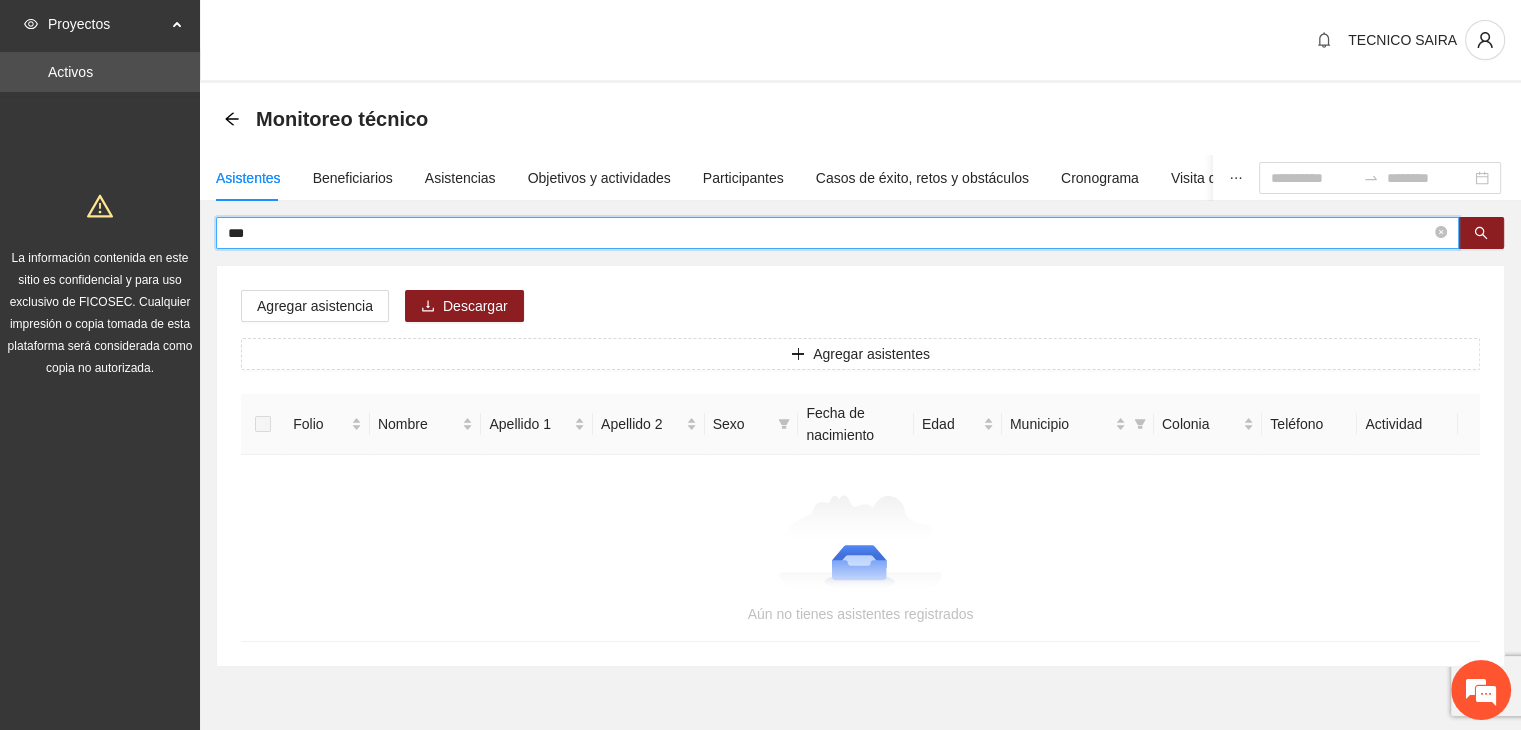 drag, startPoint x: 262, startPoint y: 238, endPoint x: 197, endPoint y: 241, distance: 65.06919 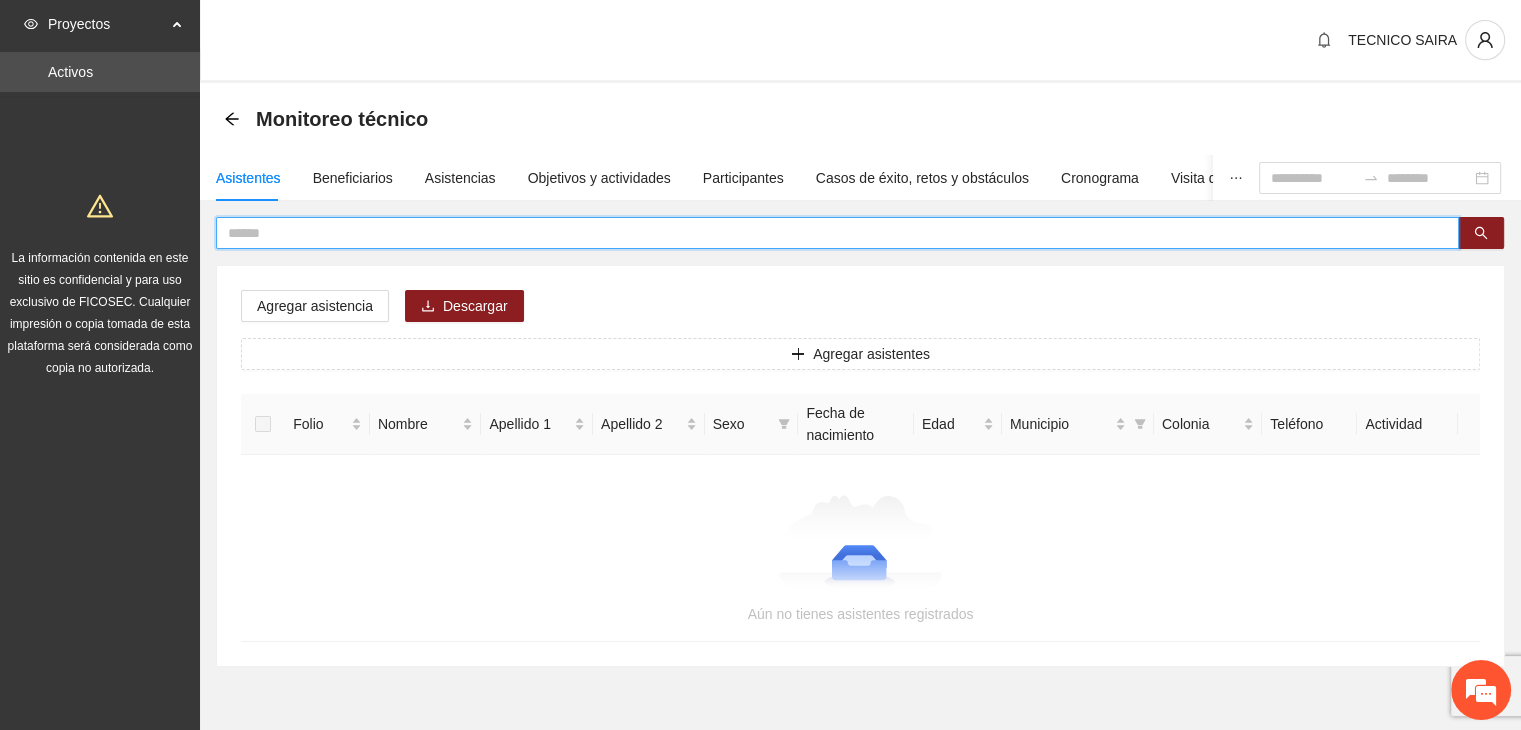 type 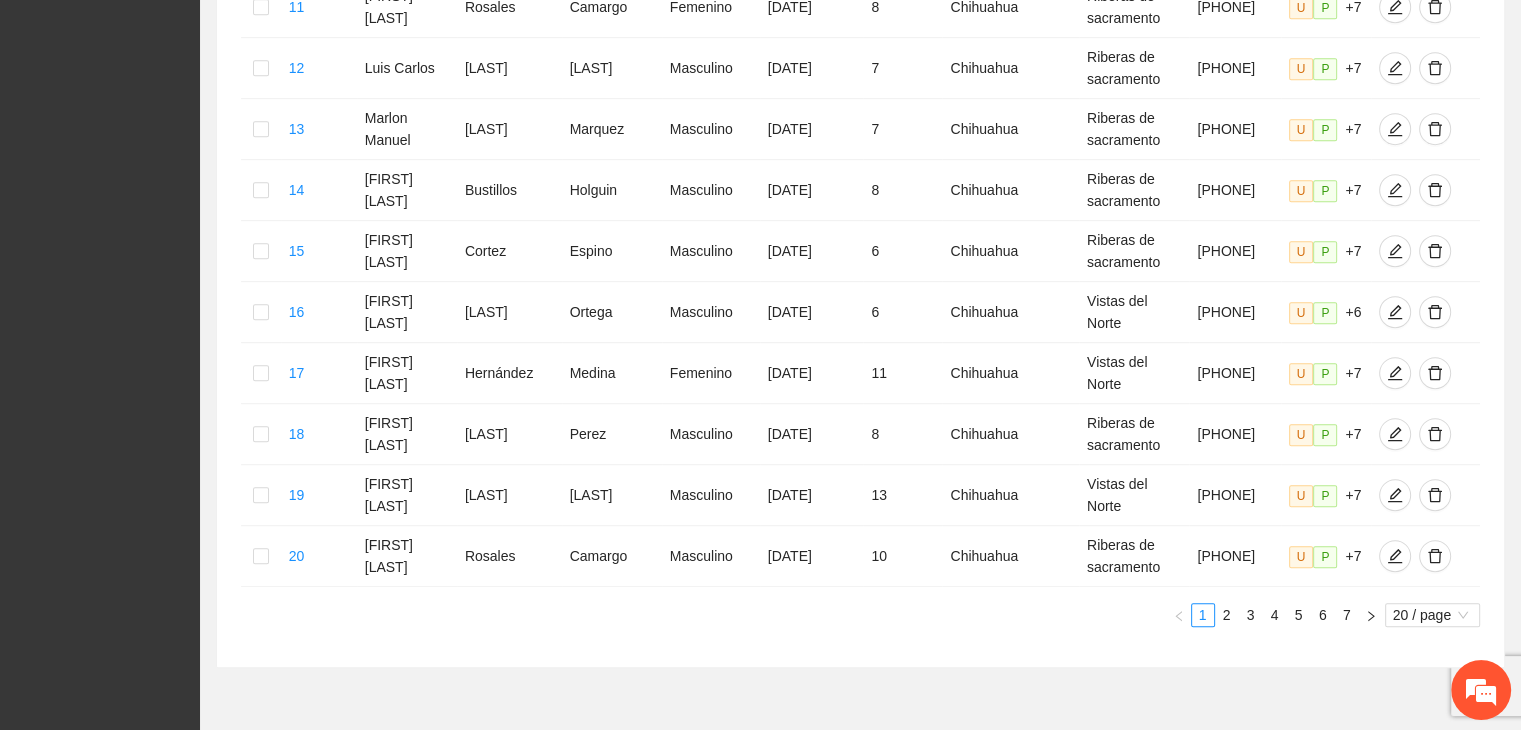 scroll, scrollTop: 1141, scrollLeft: 0, axis: vertical 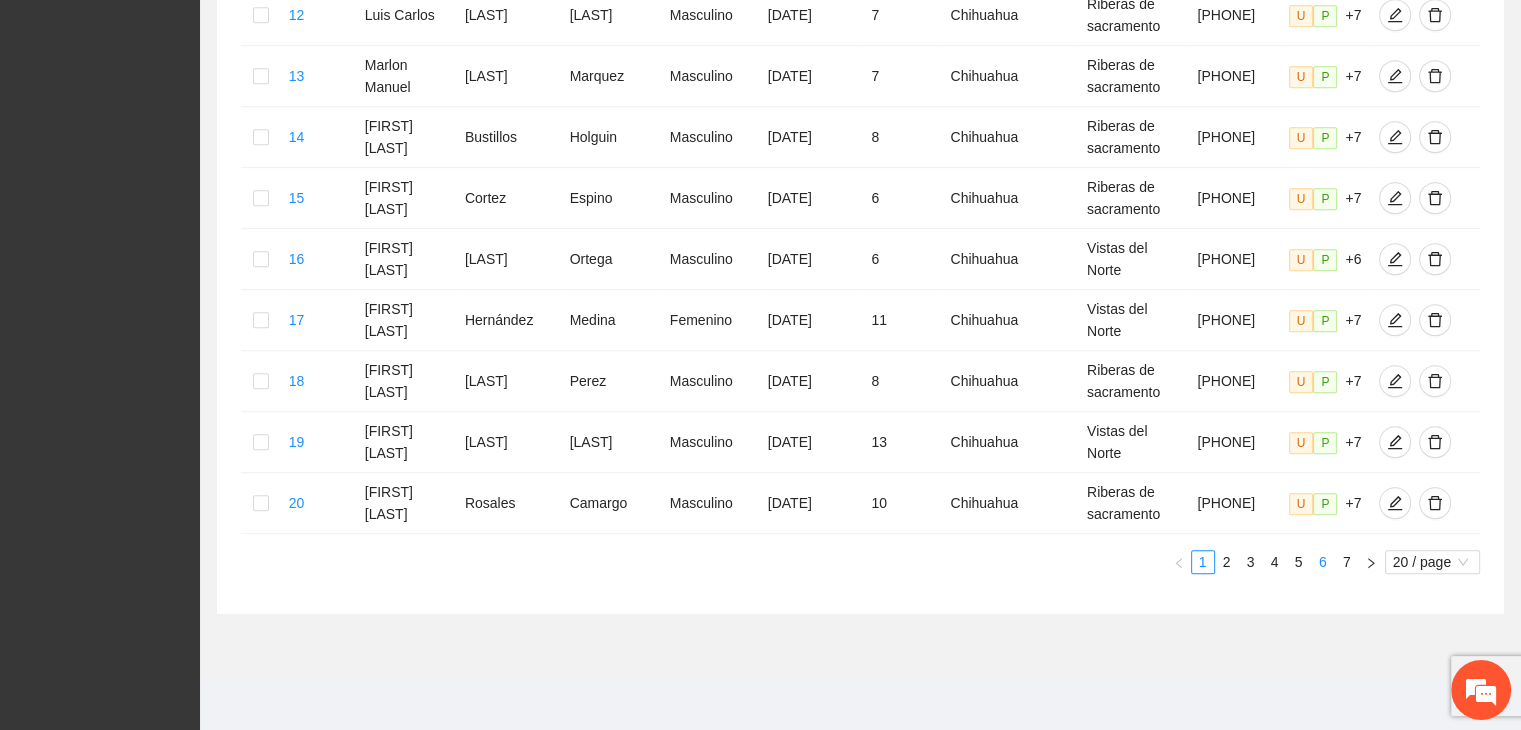click on "6" at bounding box center (1323, 562) 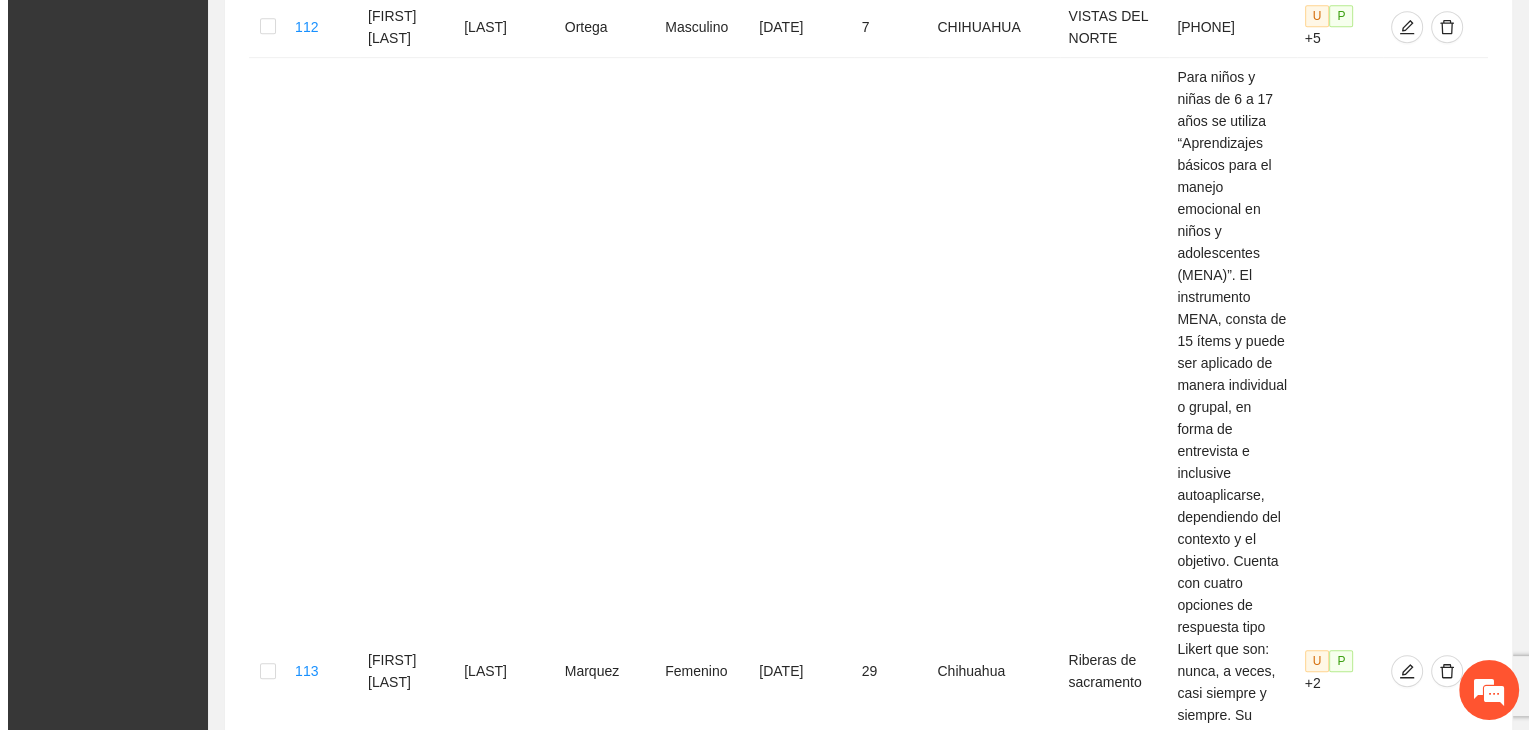 scroll, scrollTop: 907, scrollLeft: 0, axis: vertical 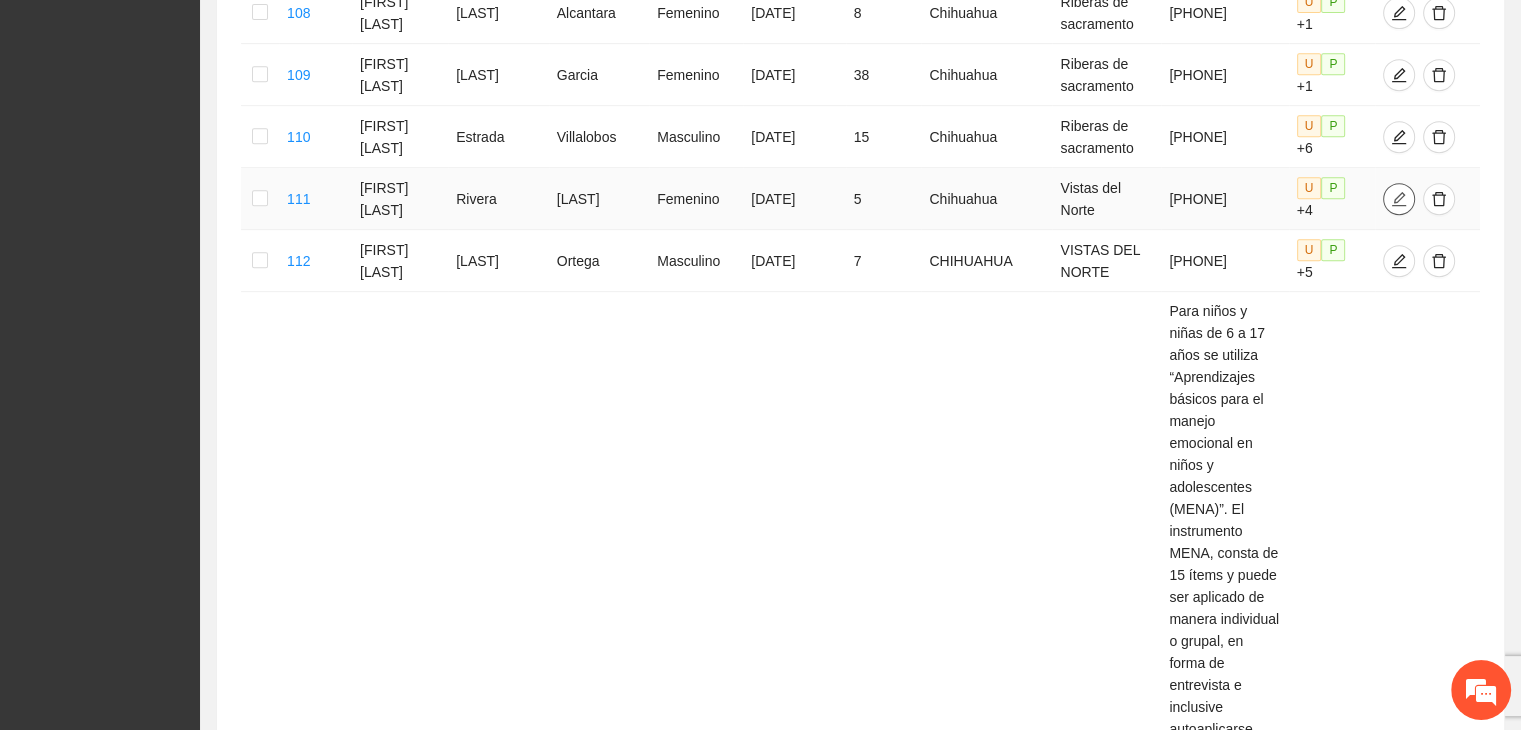 click 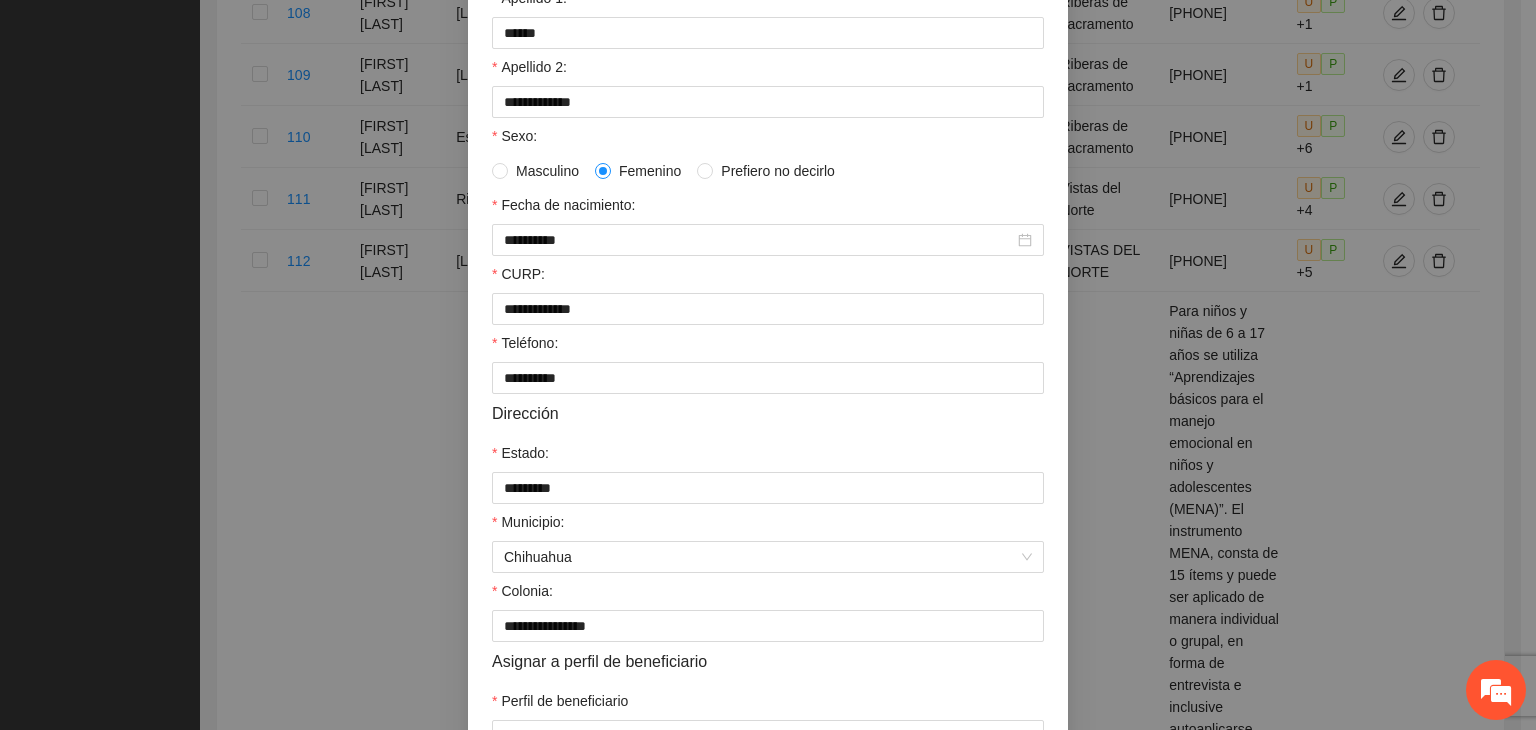 scroll, scrollTop: 312, scrollLeft: 0, axis: vertical 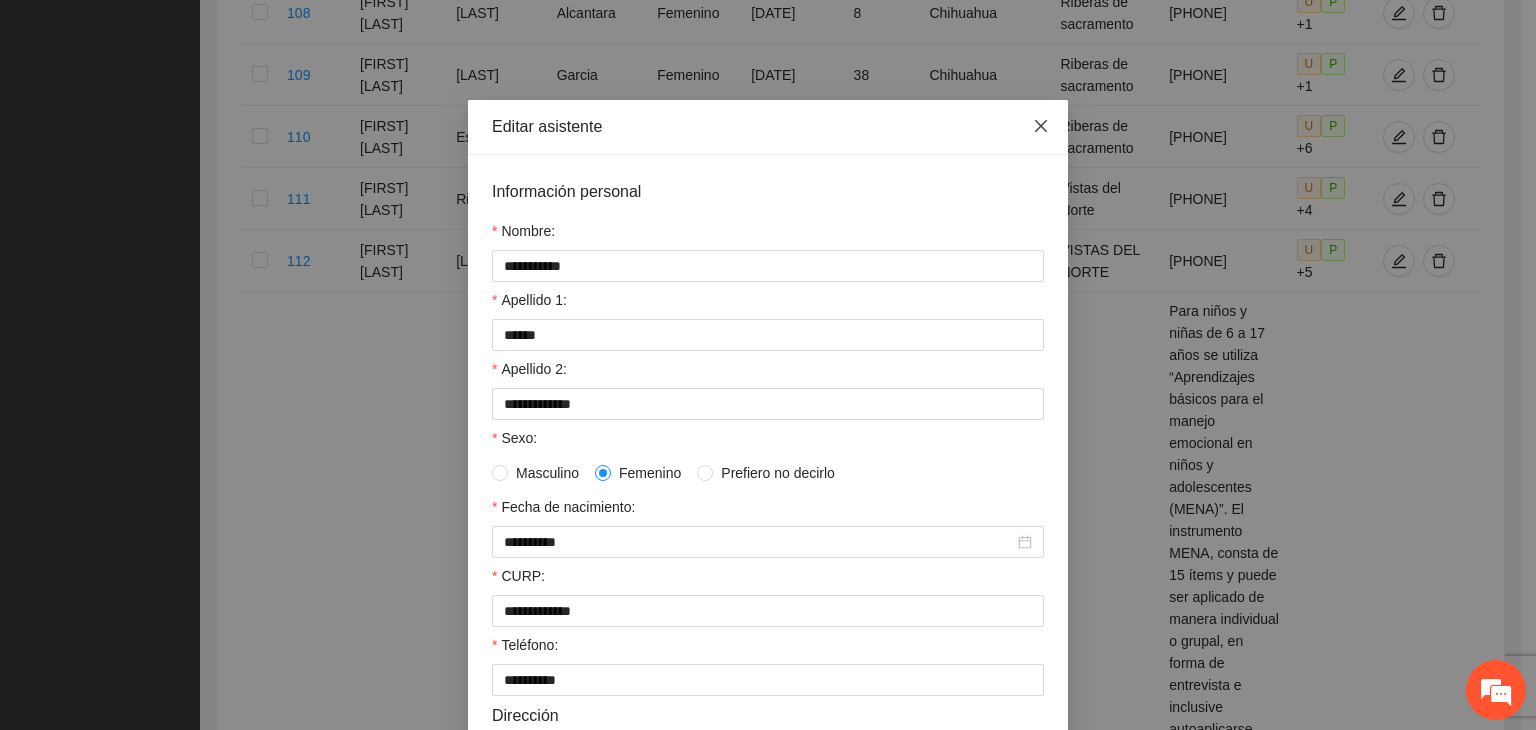 click 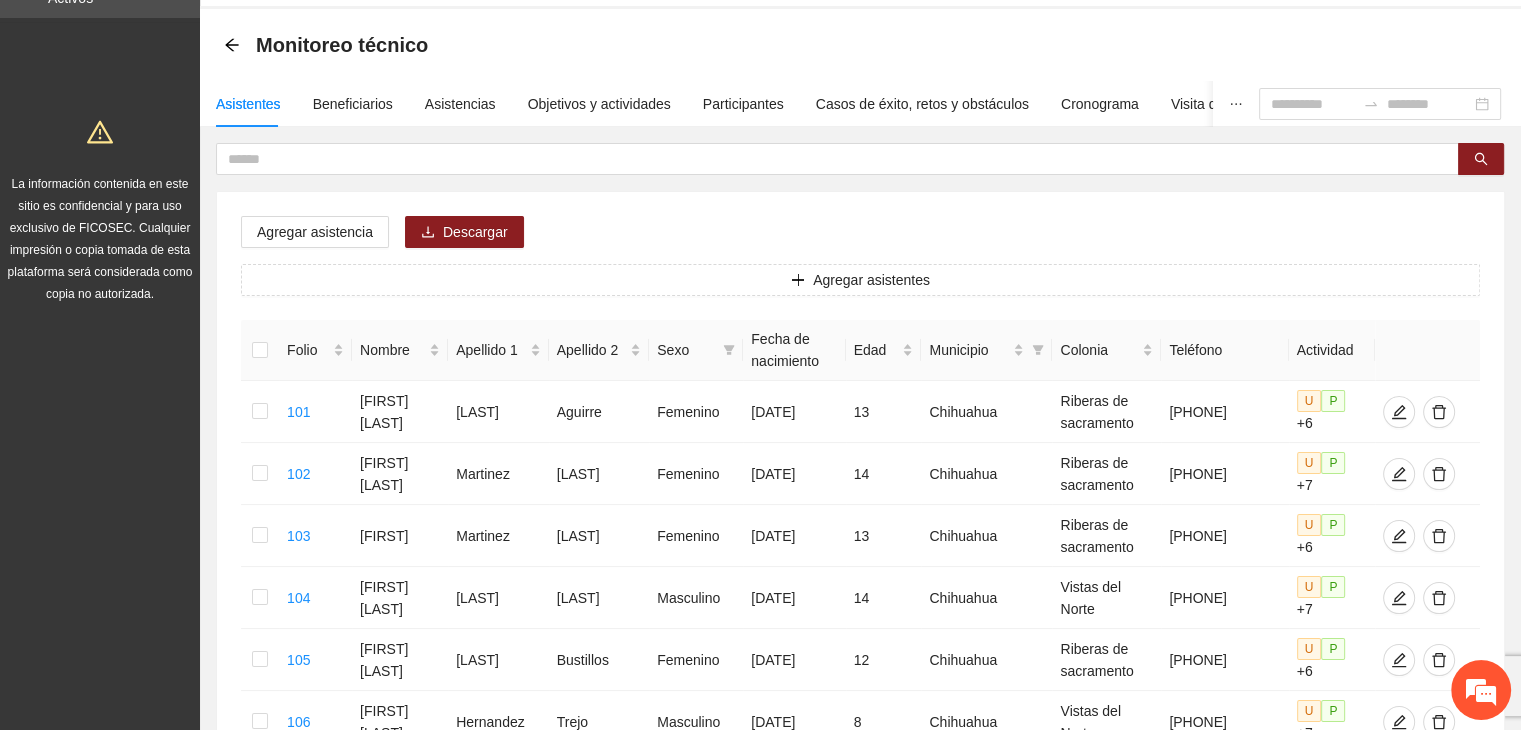 scroll, scrollTop: 0, scrollLeft: 0, axis: both 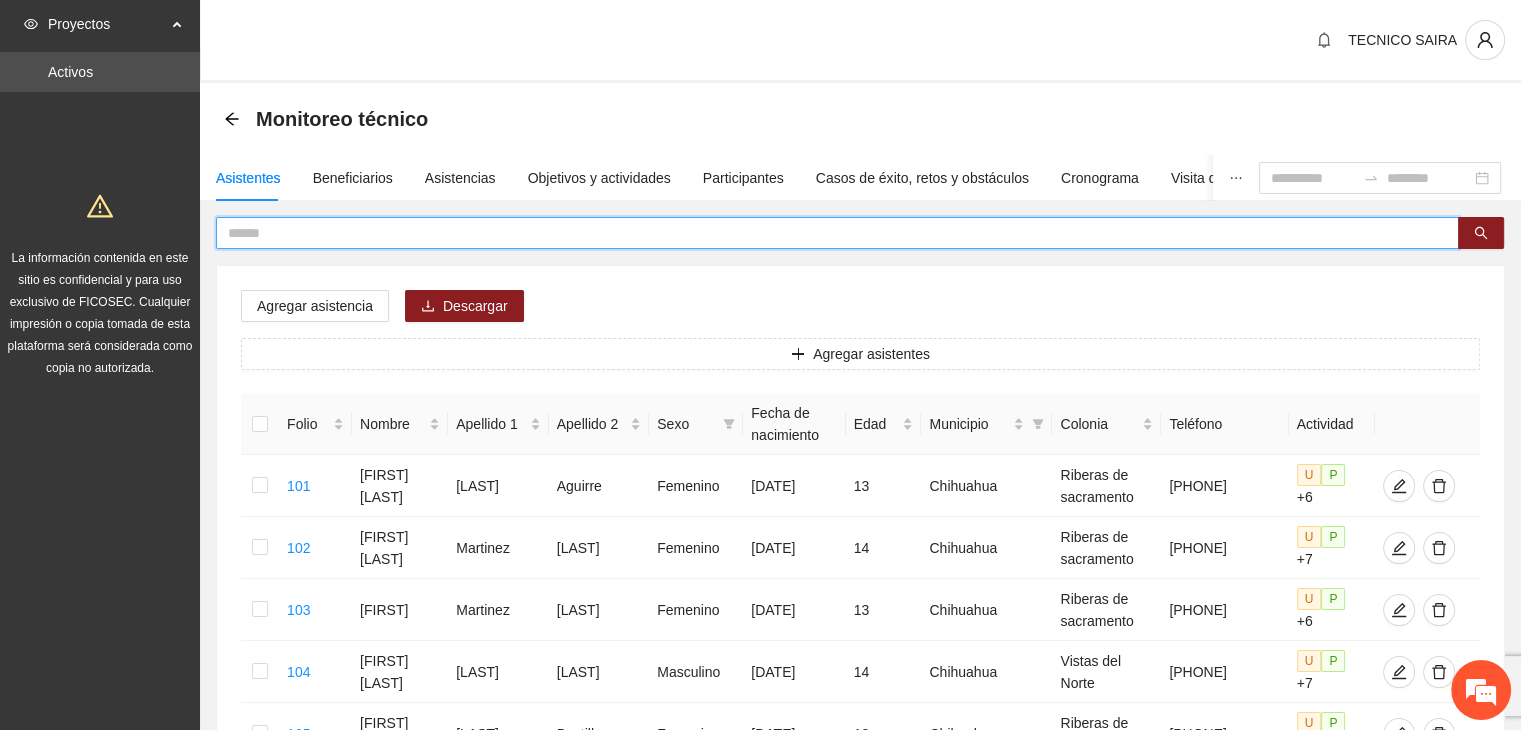 click at bounding box center (829, 233) 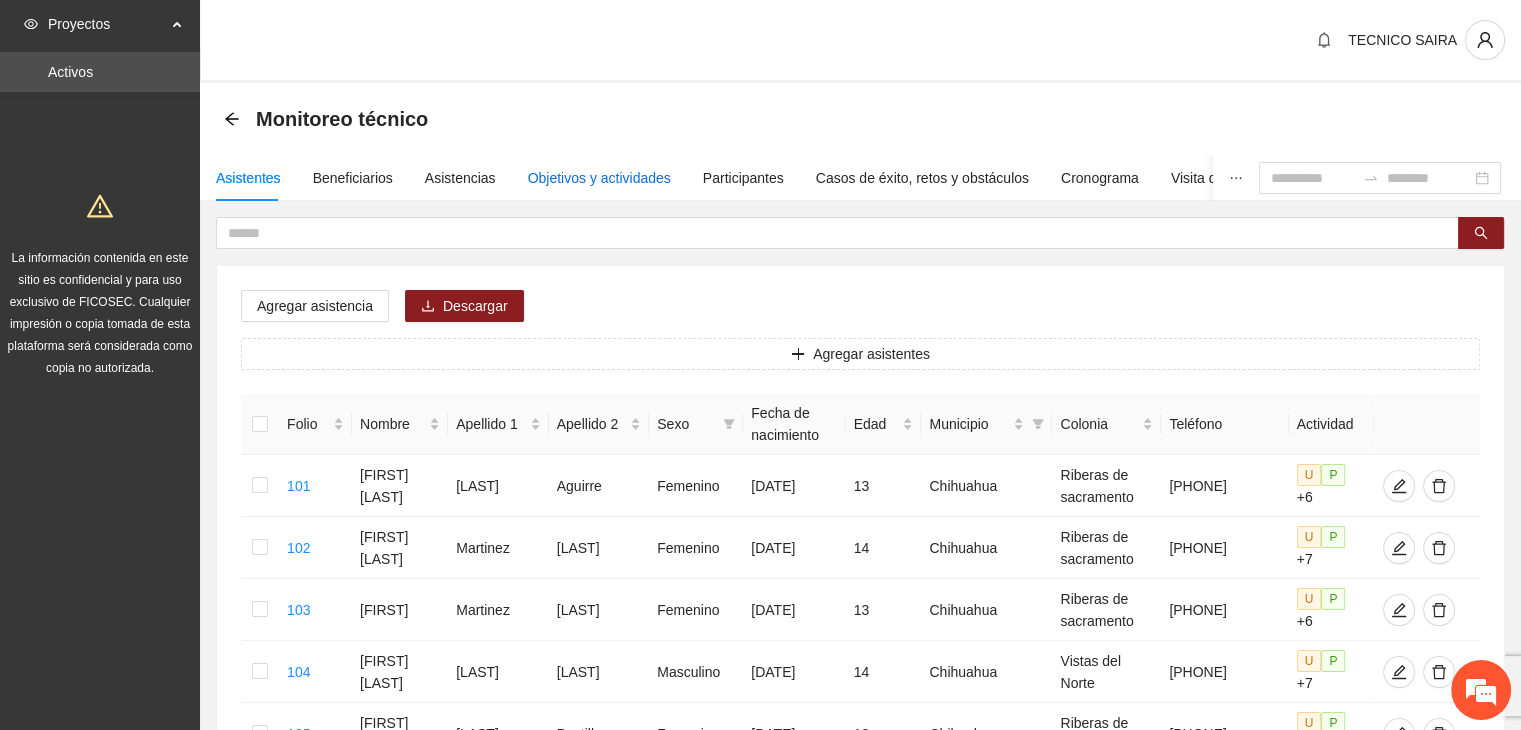 click on "Objetivos y actividades" at bounding box center [599, 178] 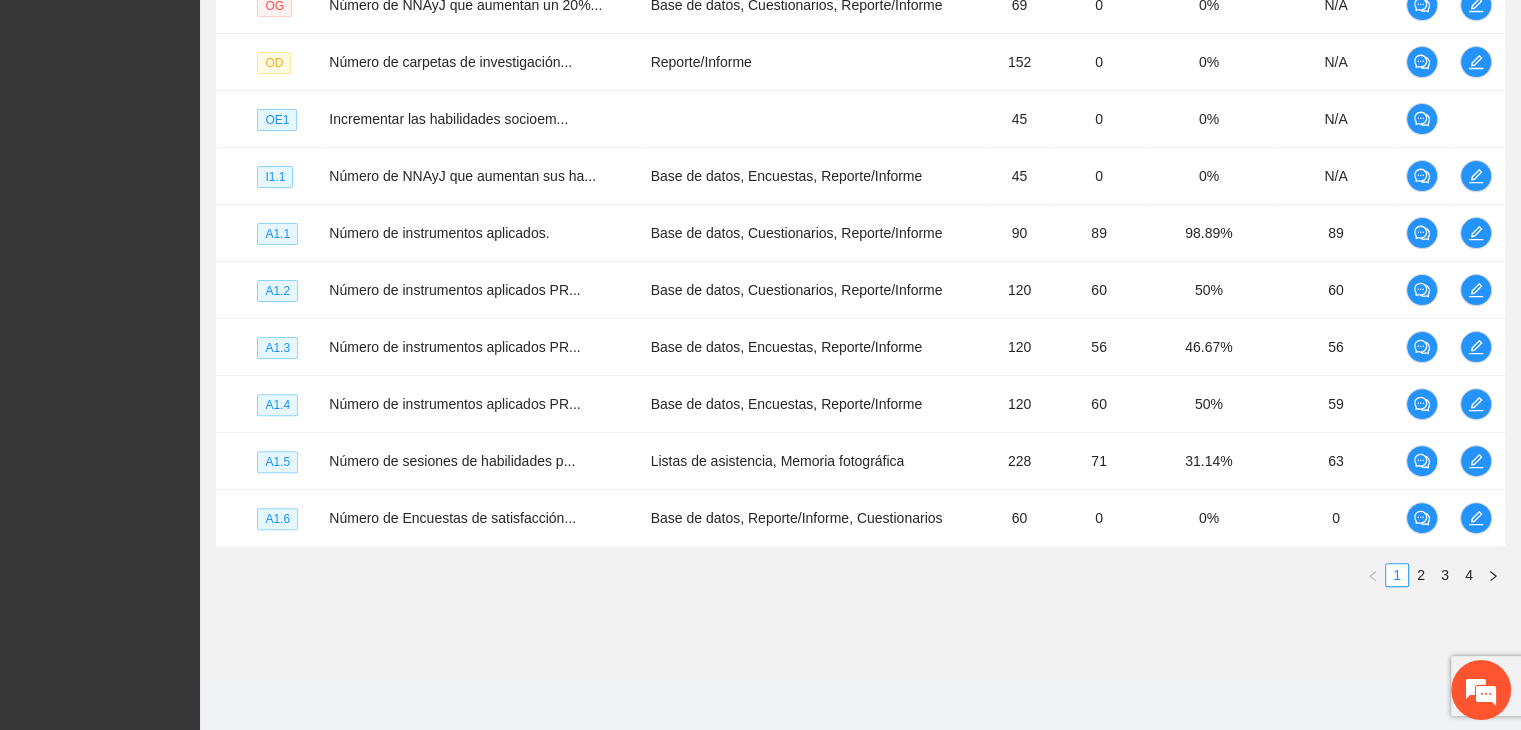 scroll, scrollTop: 571, scrollLeft: 0, axis: vertical 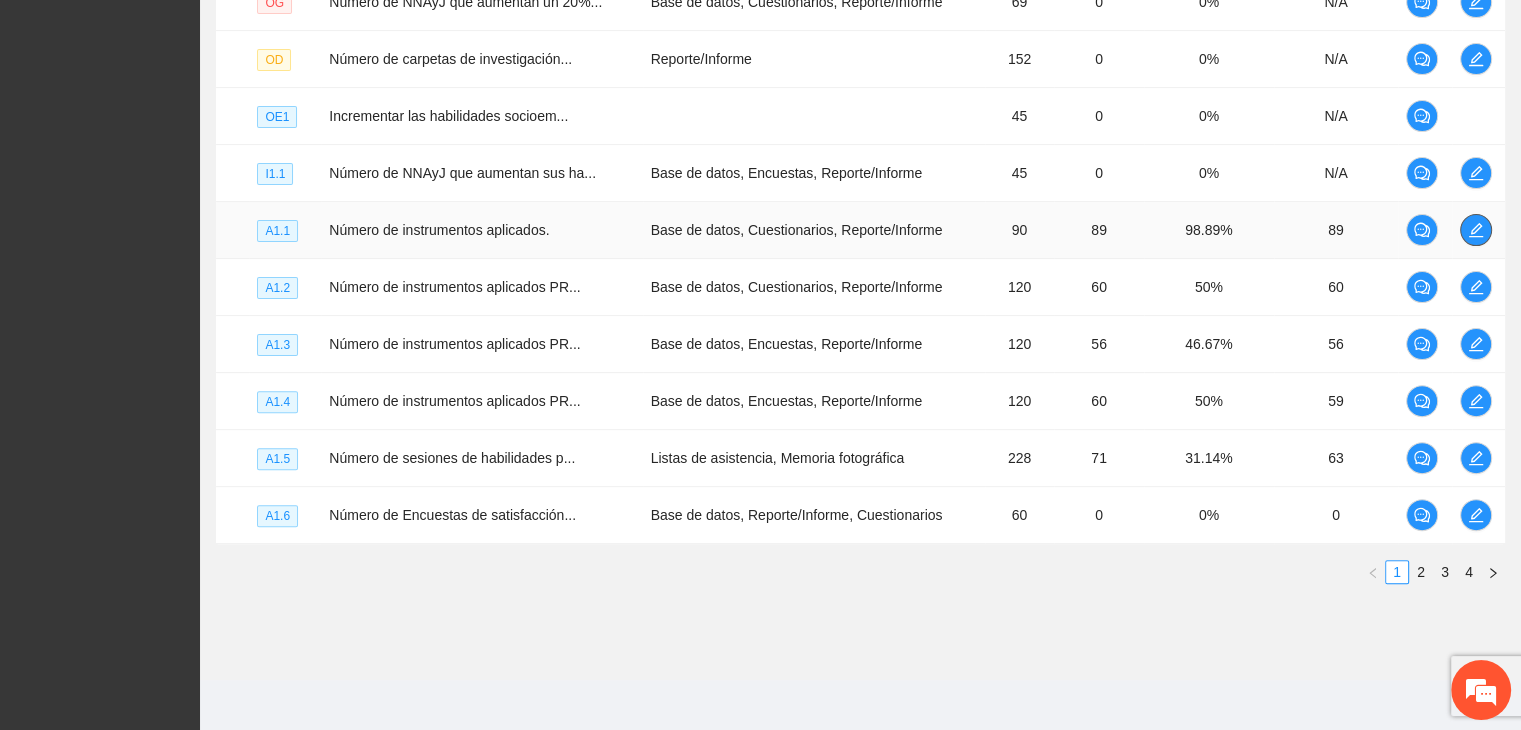 click 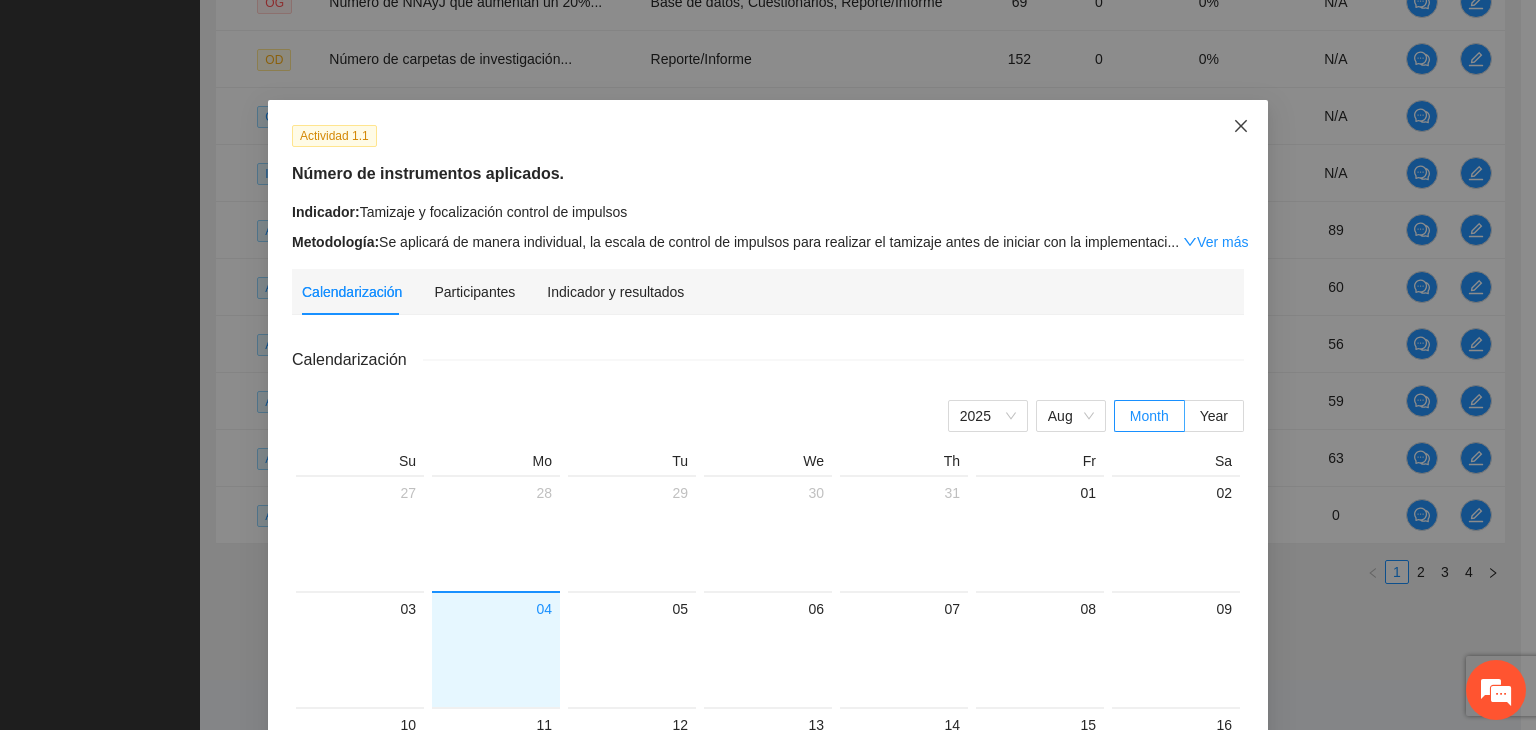 click 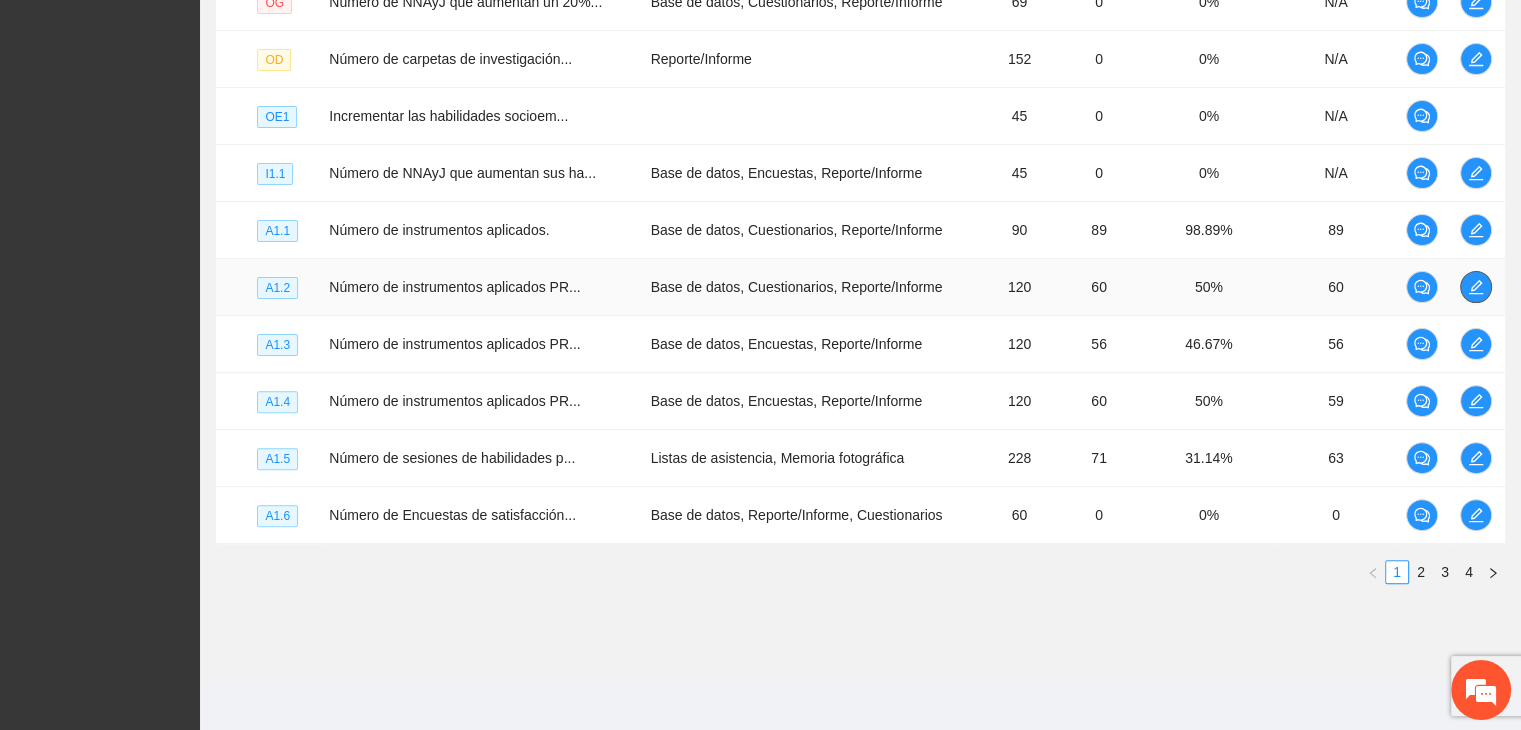 click at bounding box center [1476, 287] 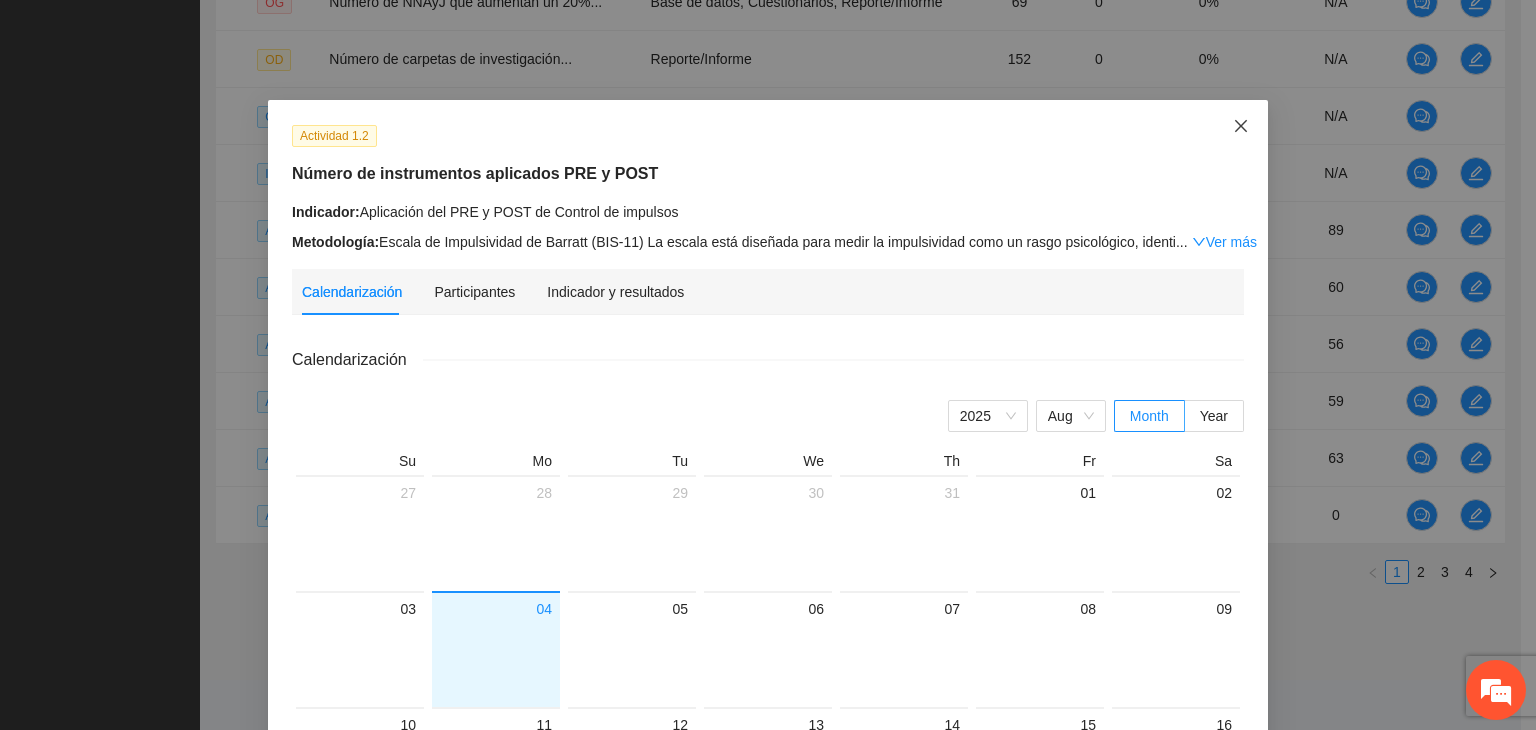 click 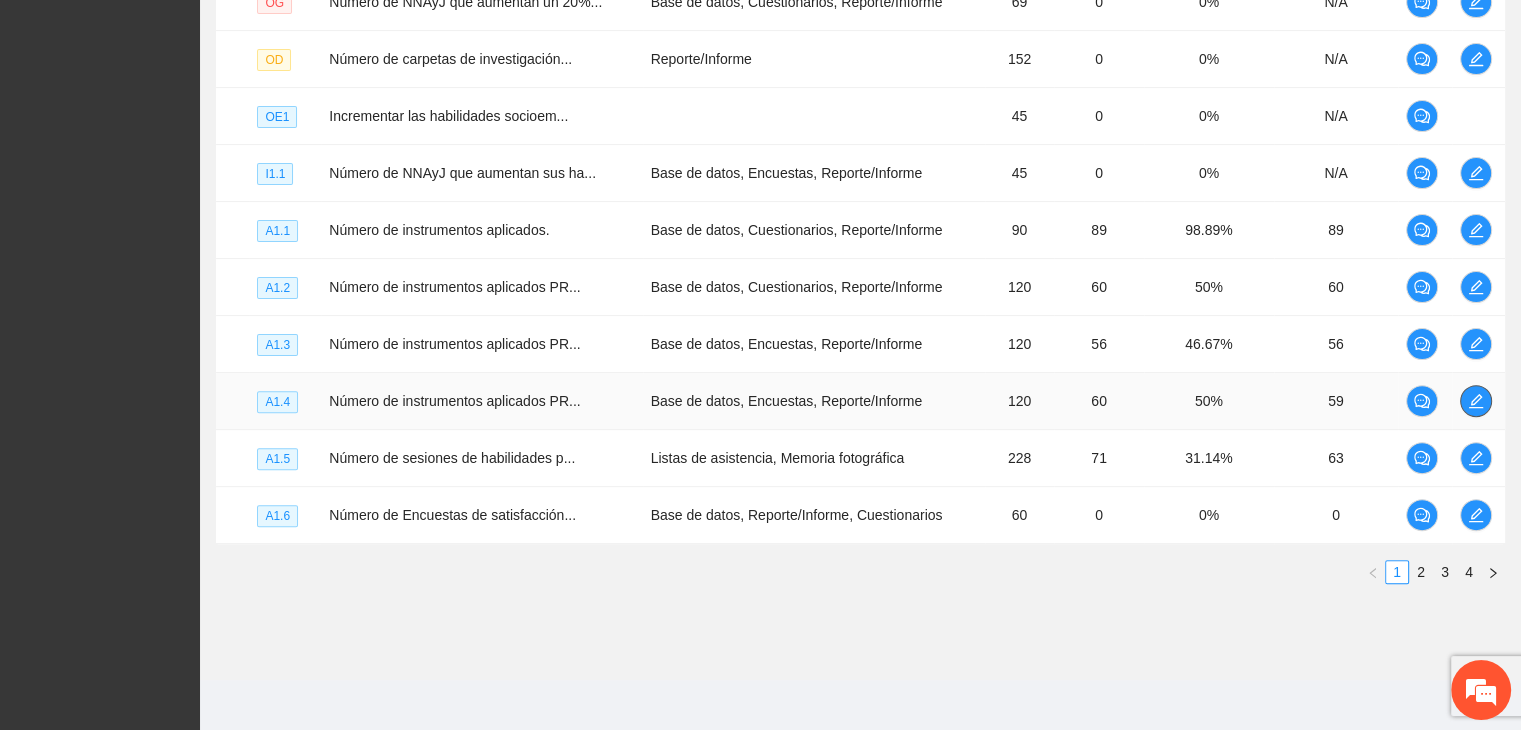 click at bounding box center [1476, 401] 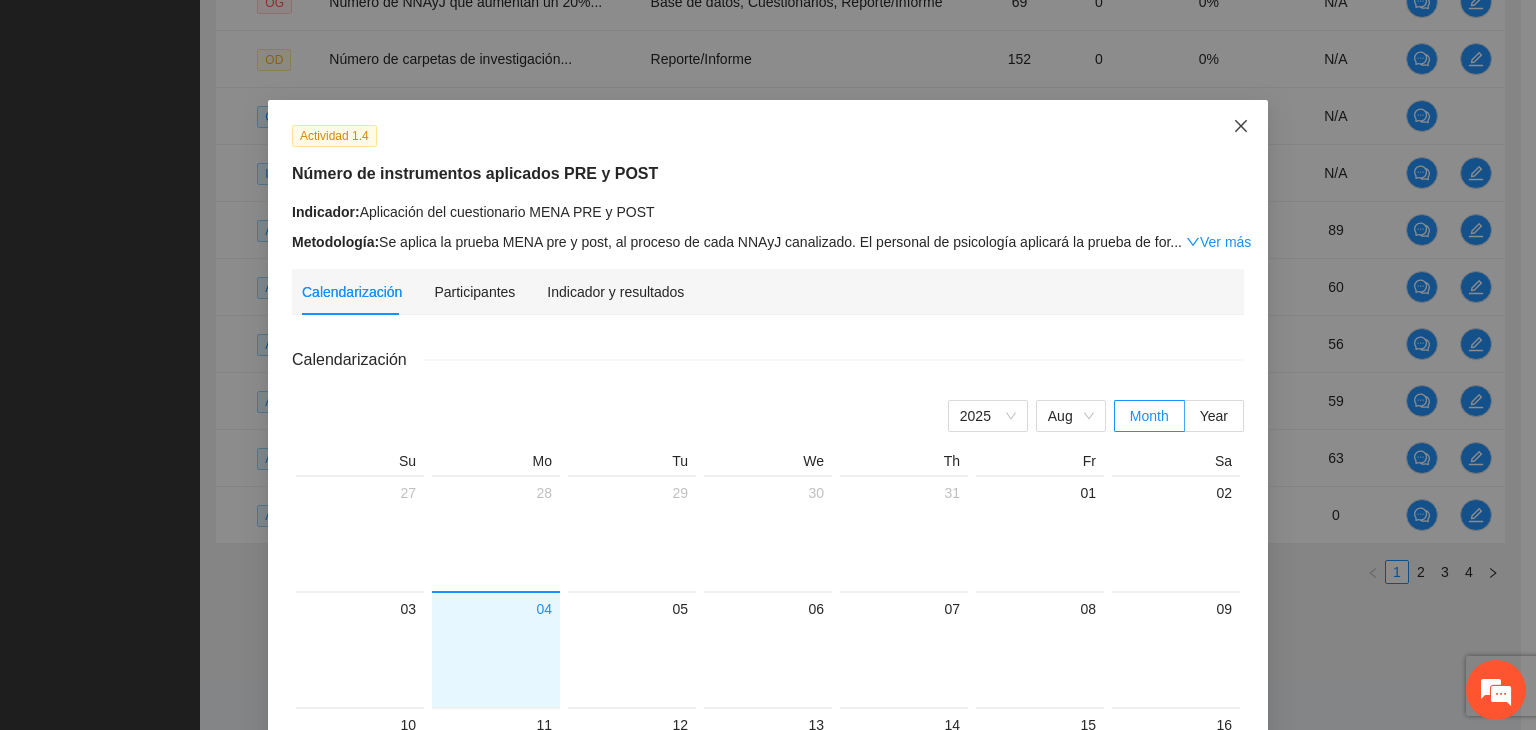 click 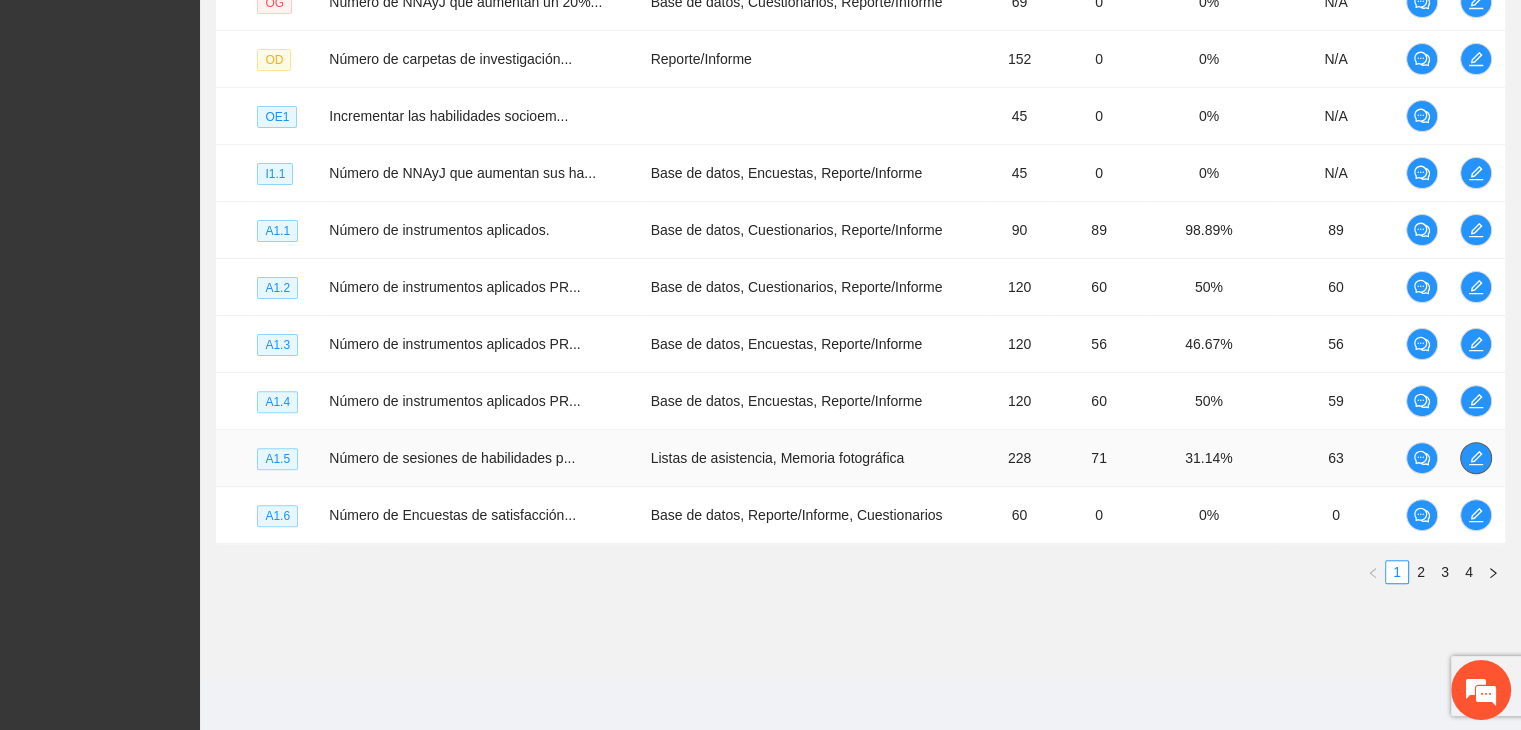 click at bounding box center [1476, 458] 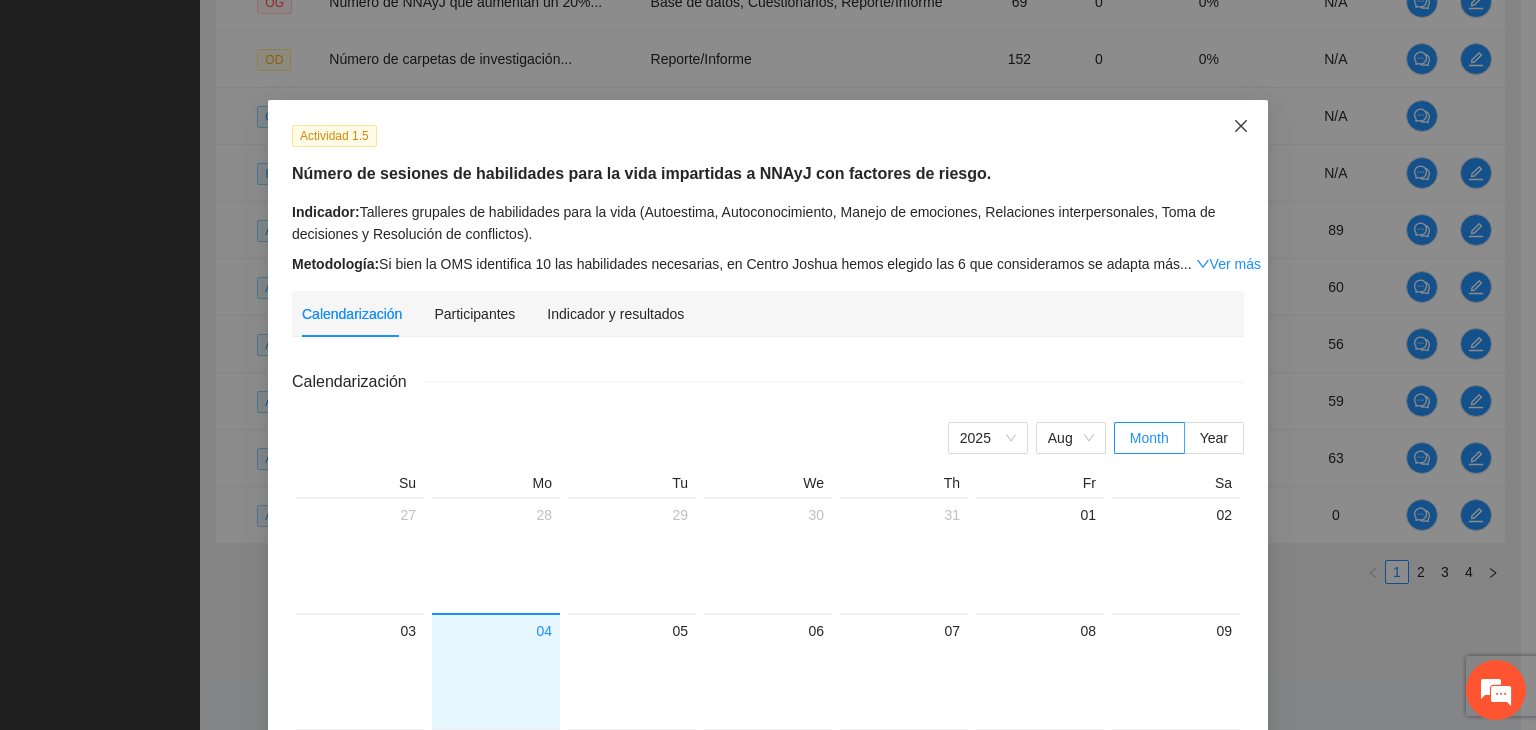 click 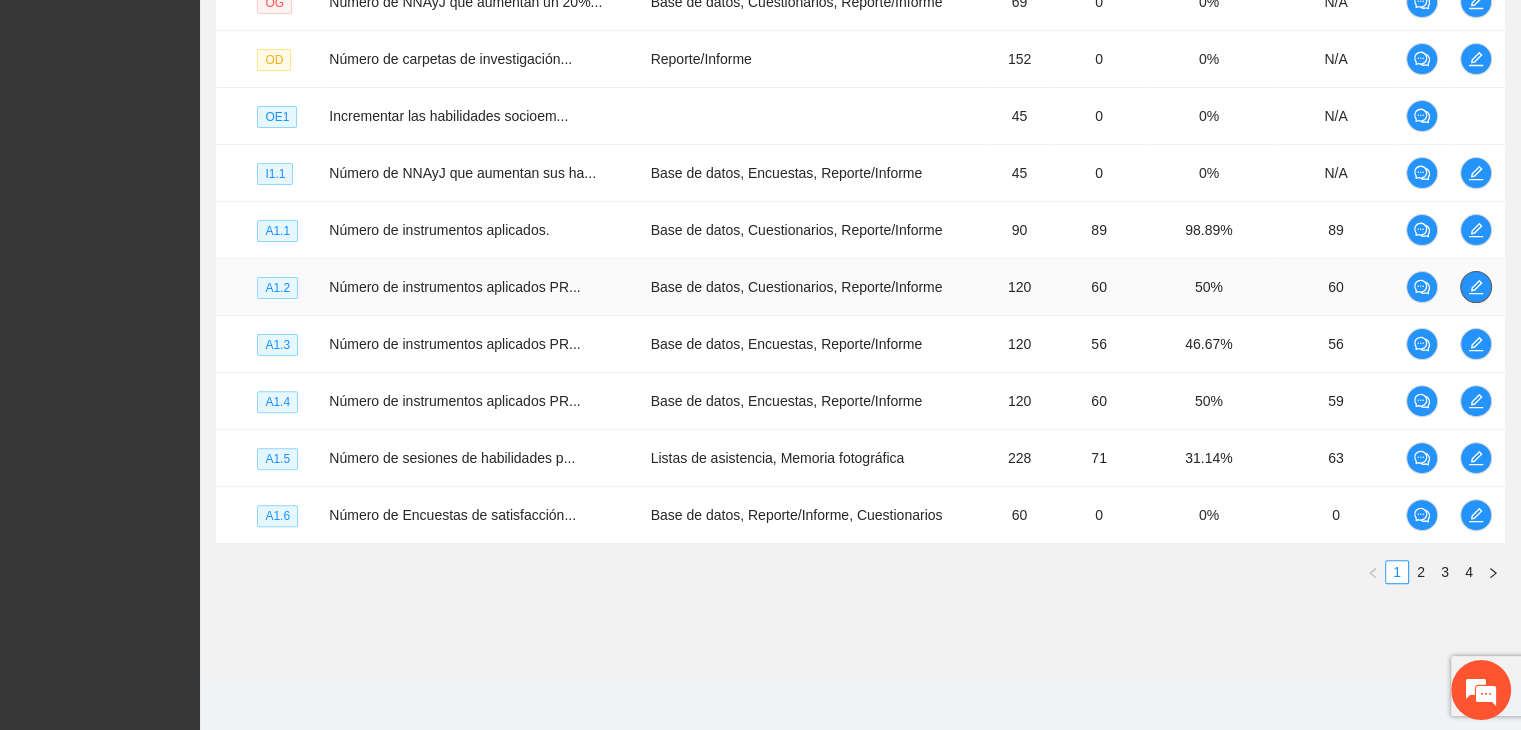 click 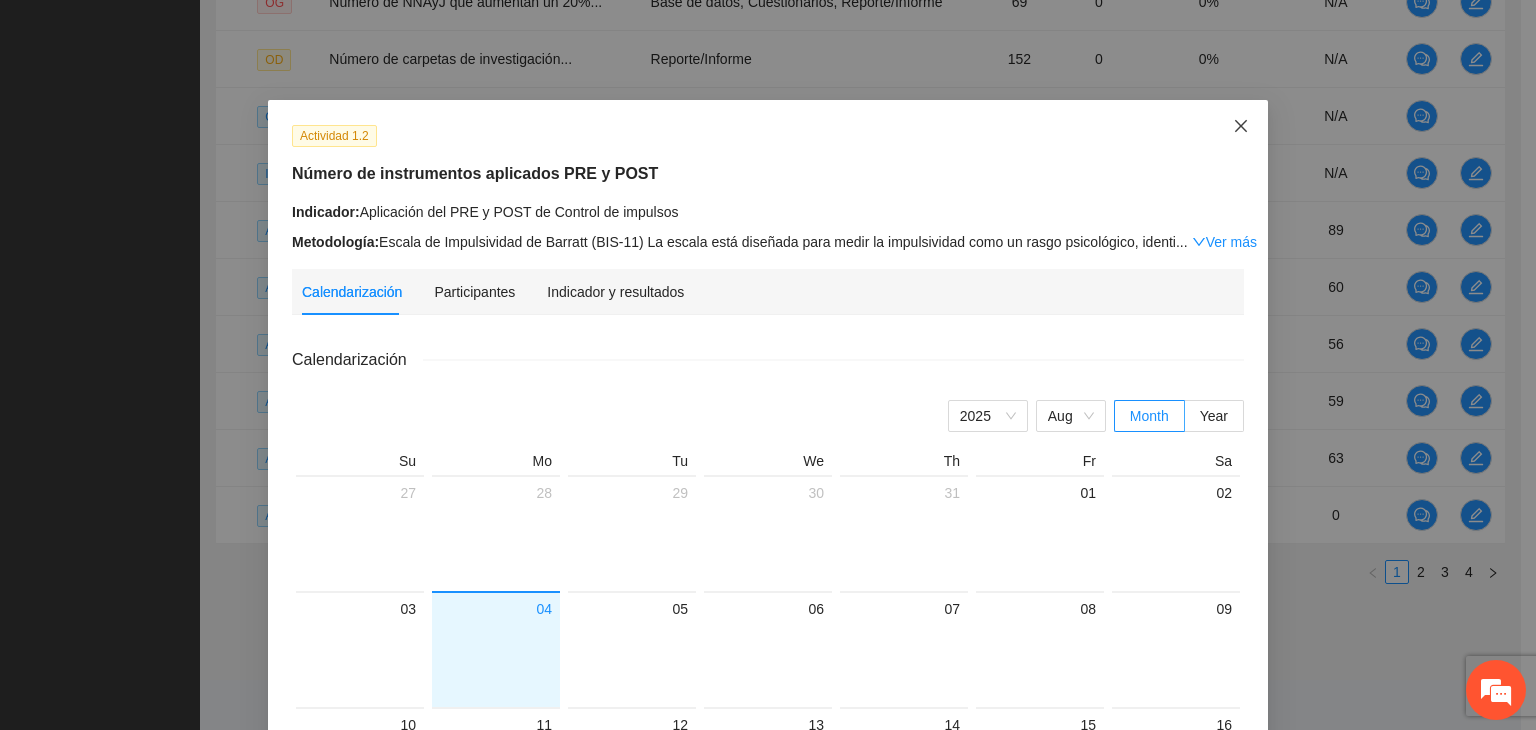 click 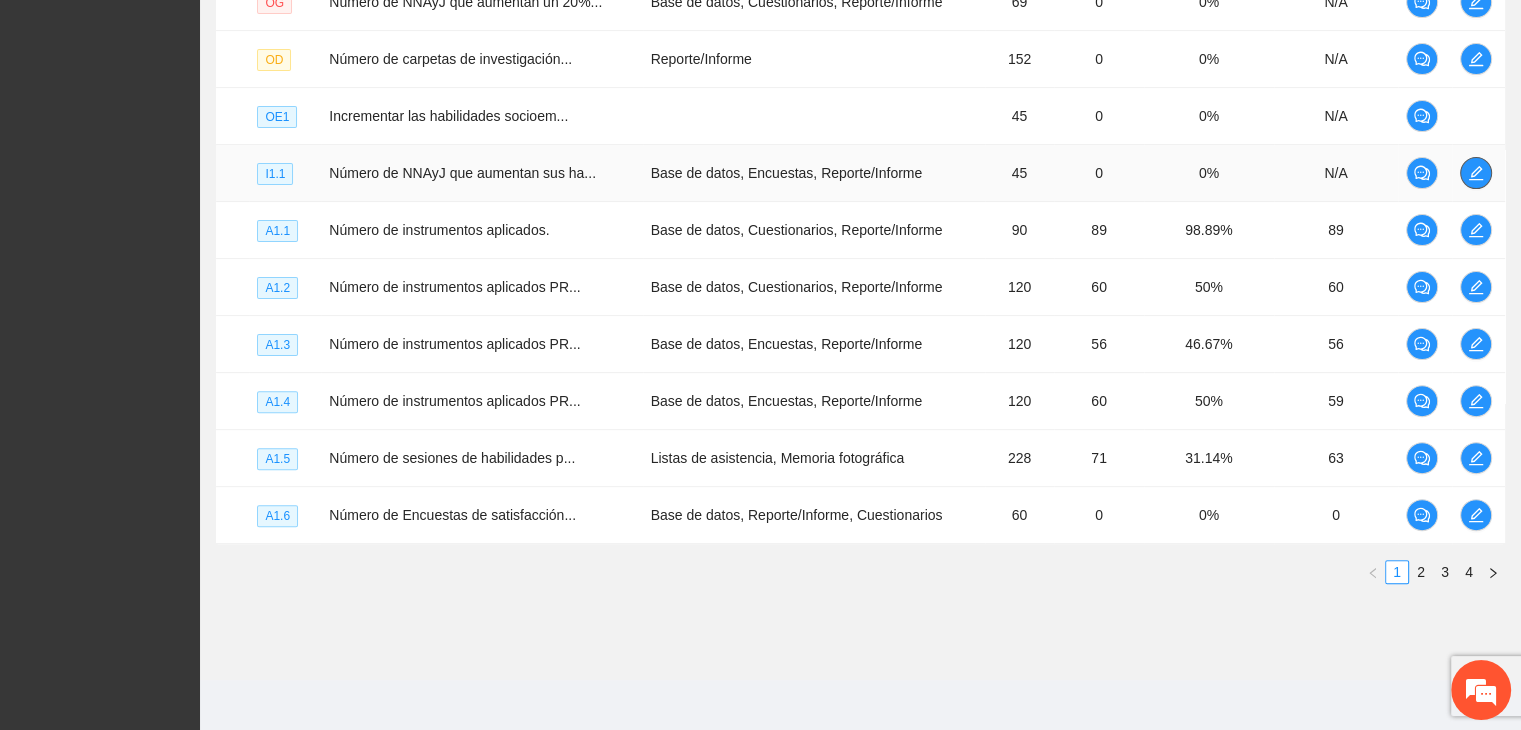 click 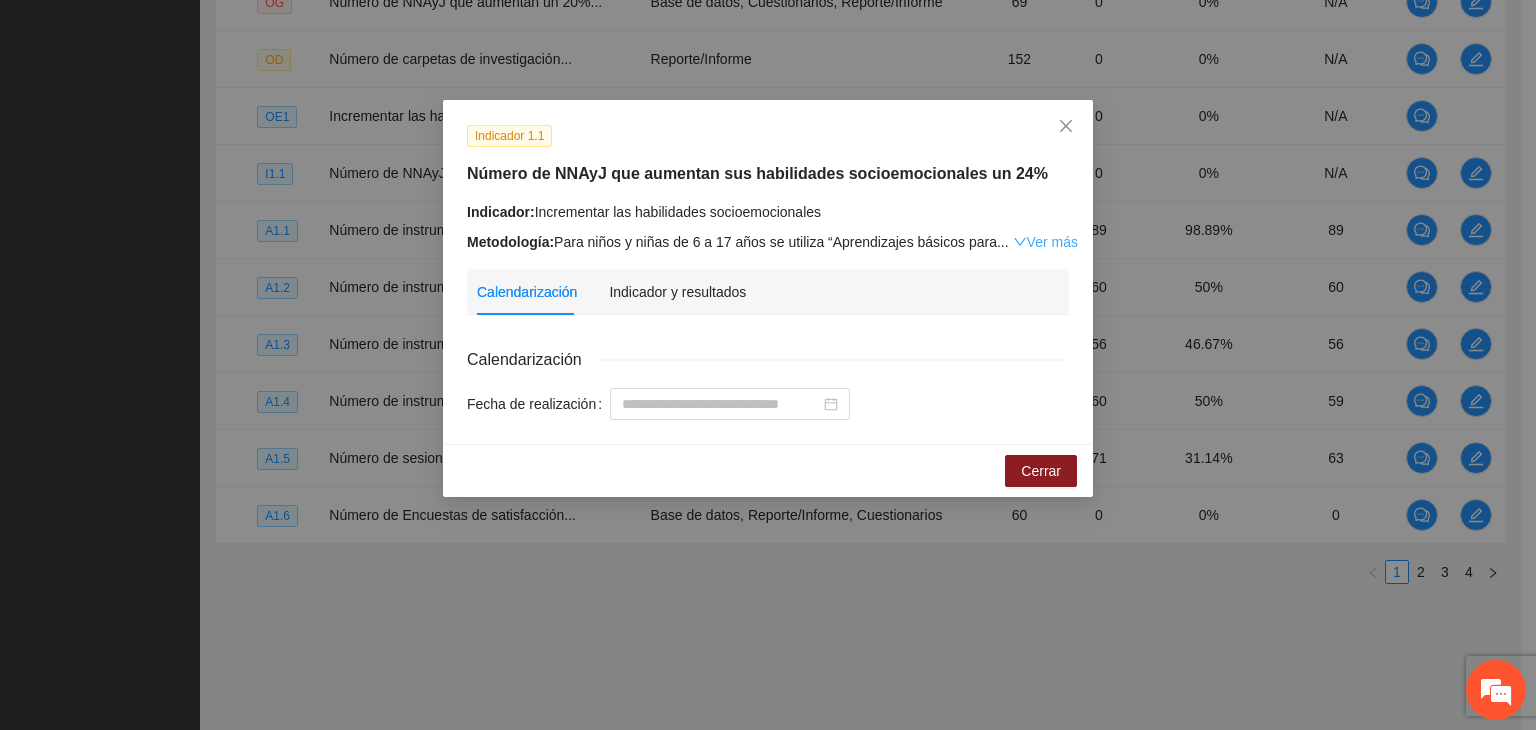 click on "Ver más" at bounding box center [1045, 242] 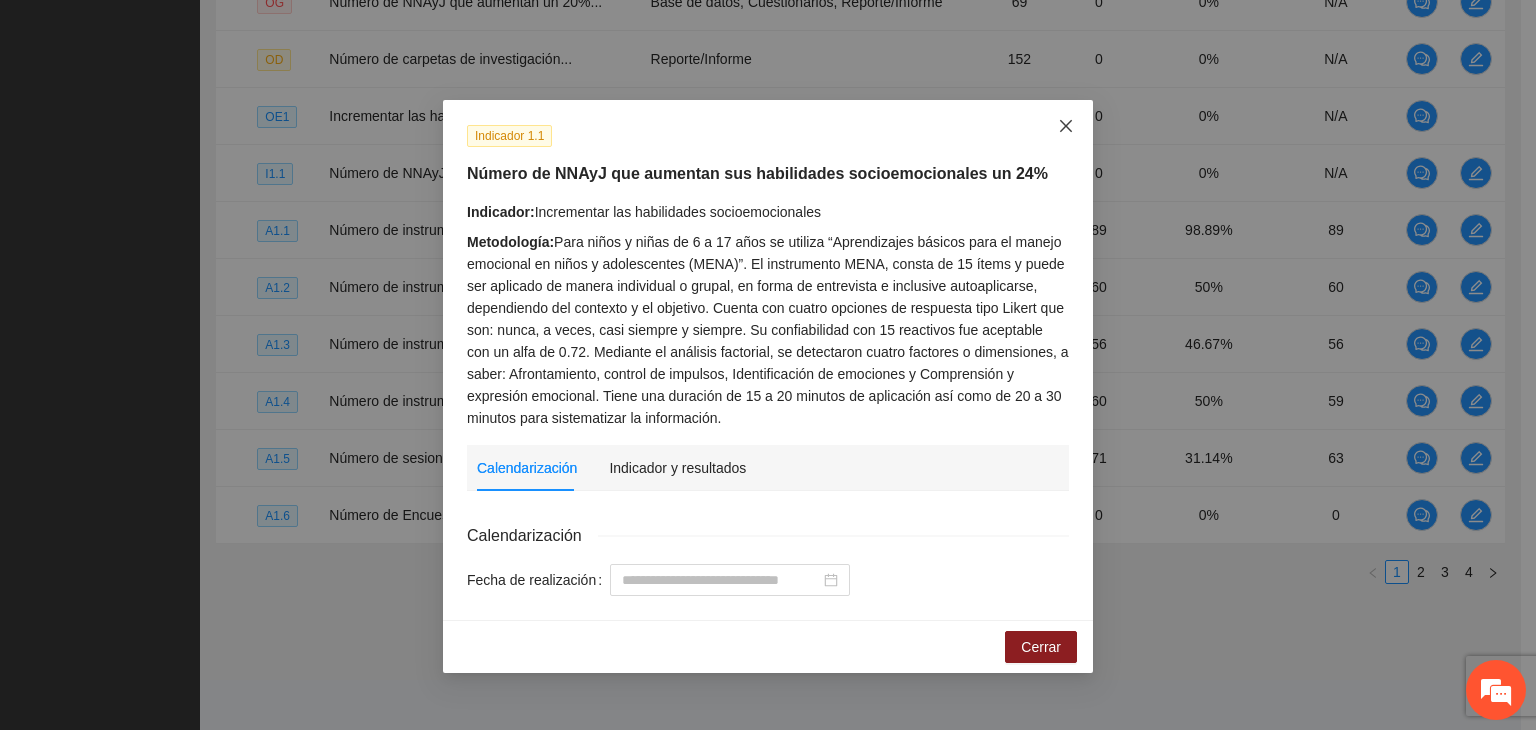 click at bounding box center (1066, 127) 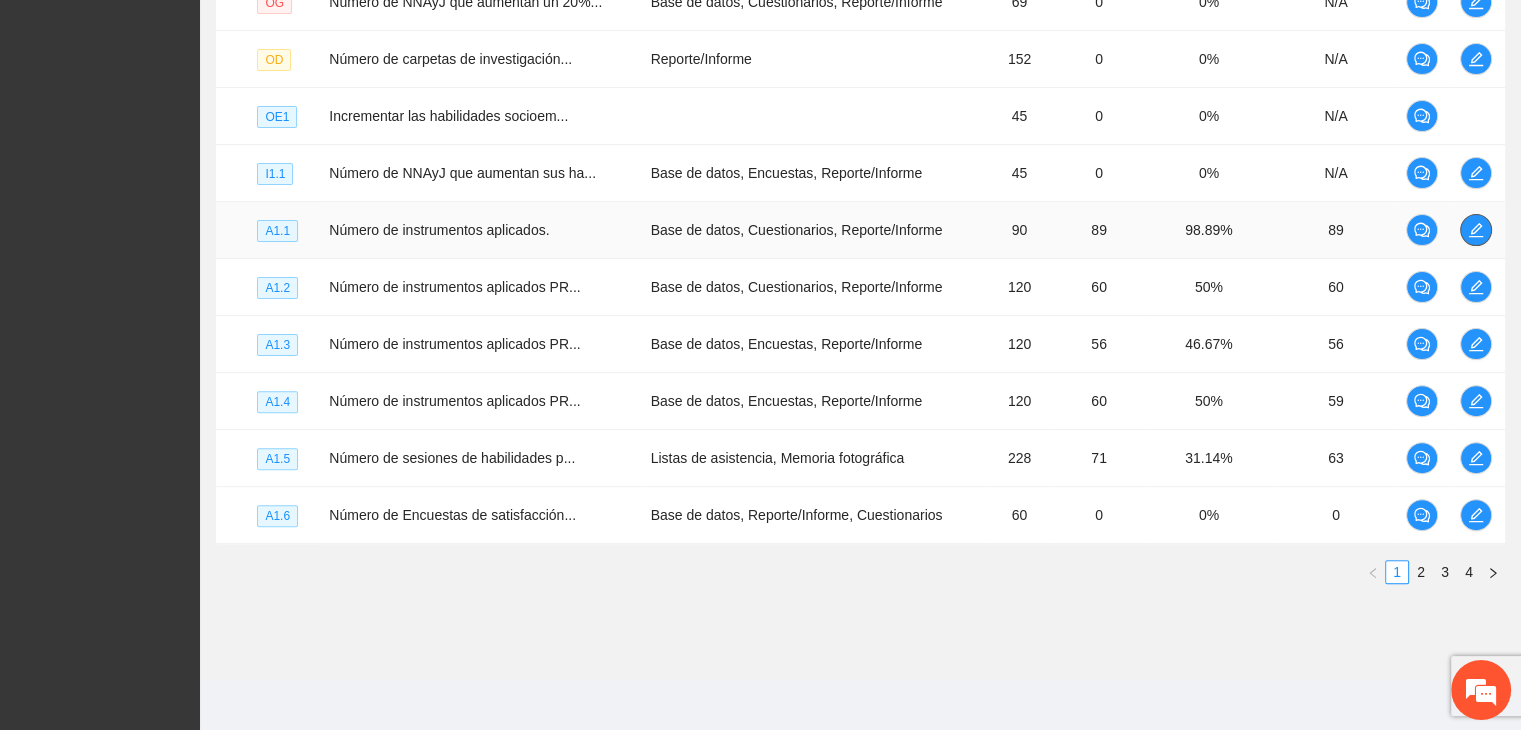 click at bounding box center (1476, 230) 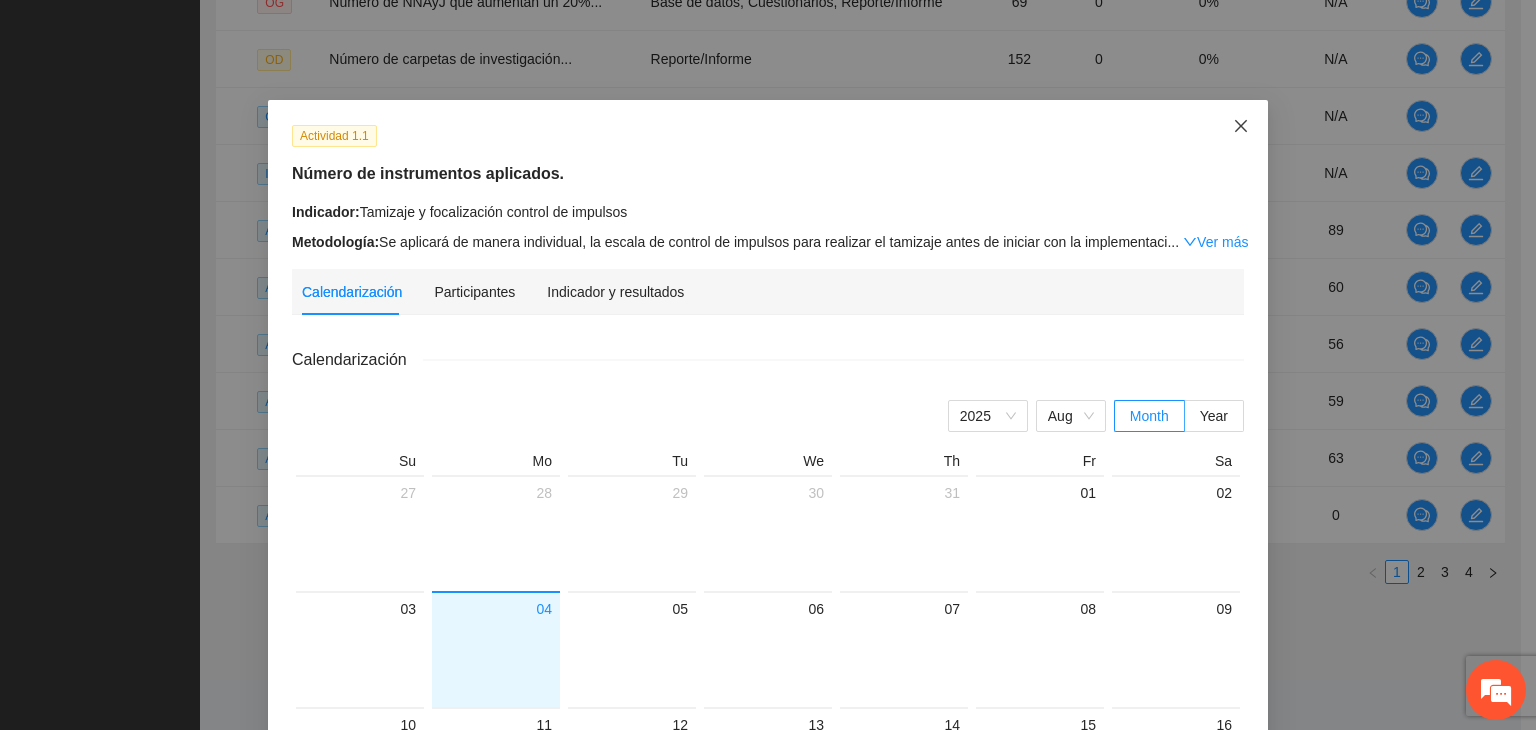click 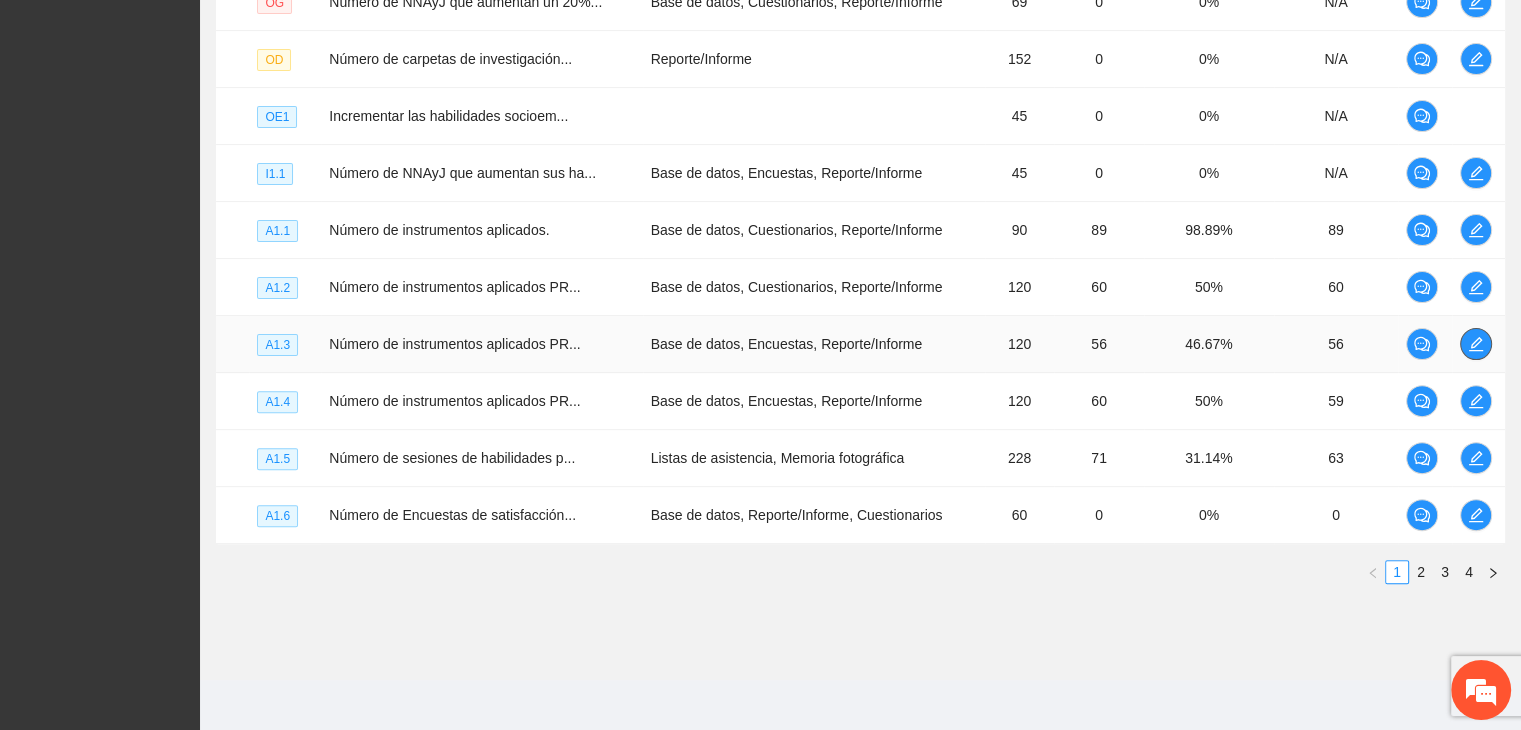 click at bounding box center (1476, 344) 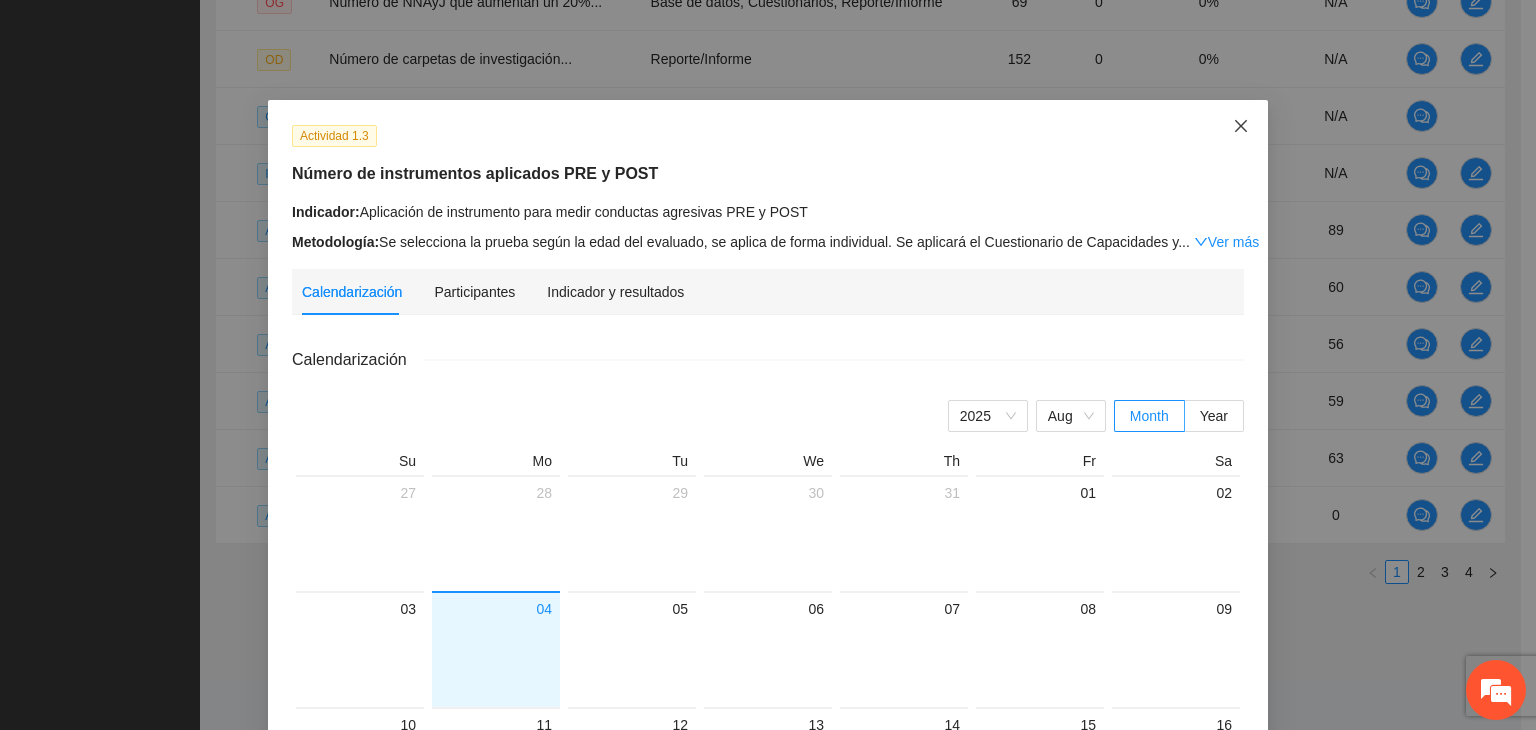 click 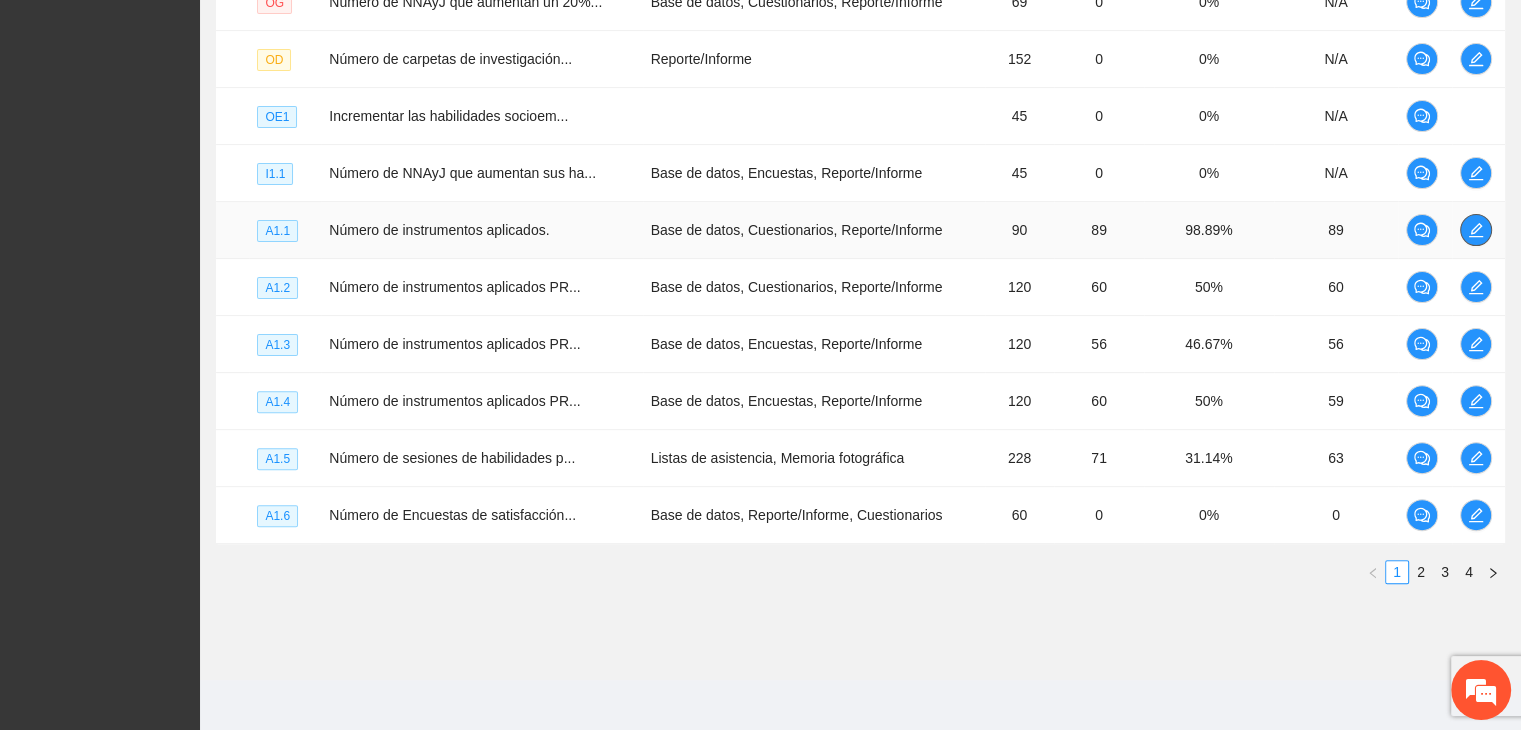 click at bounding box center (1476, 230) 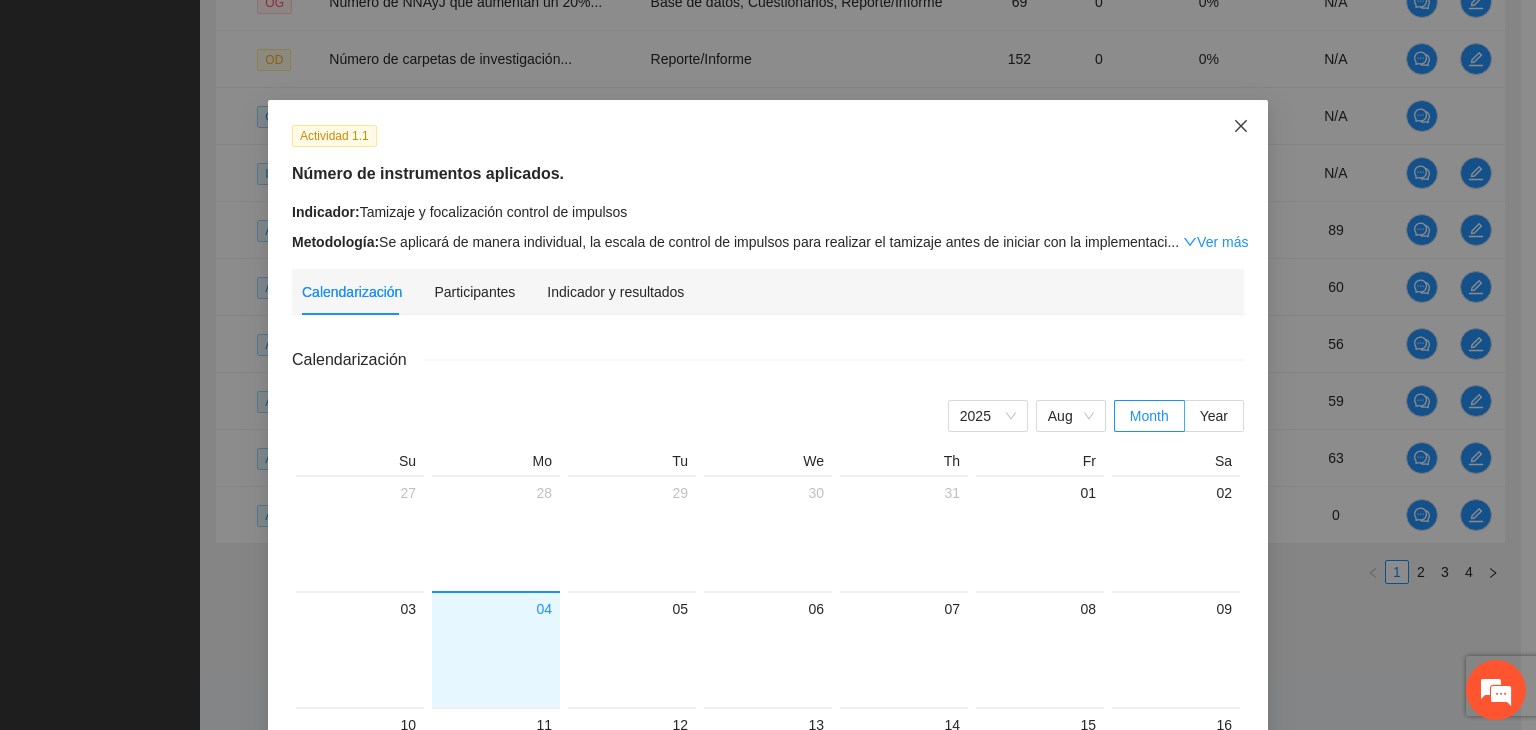 click 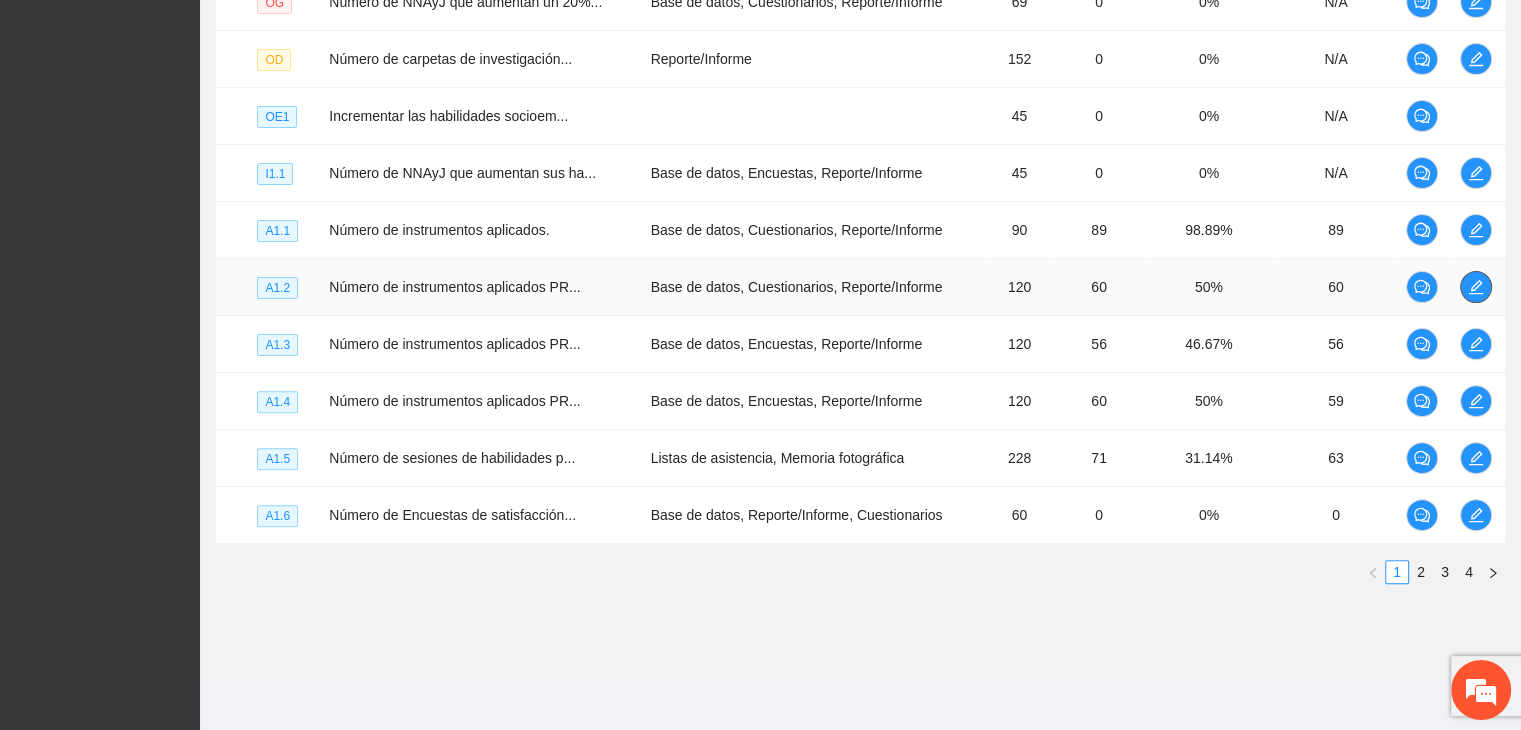 click 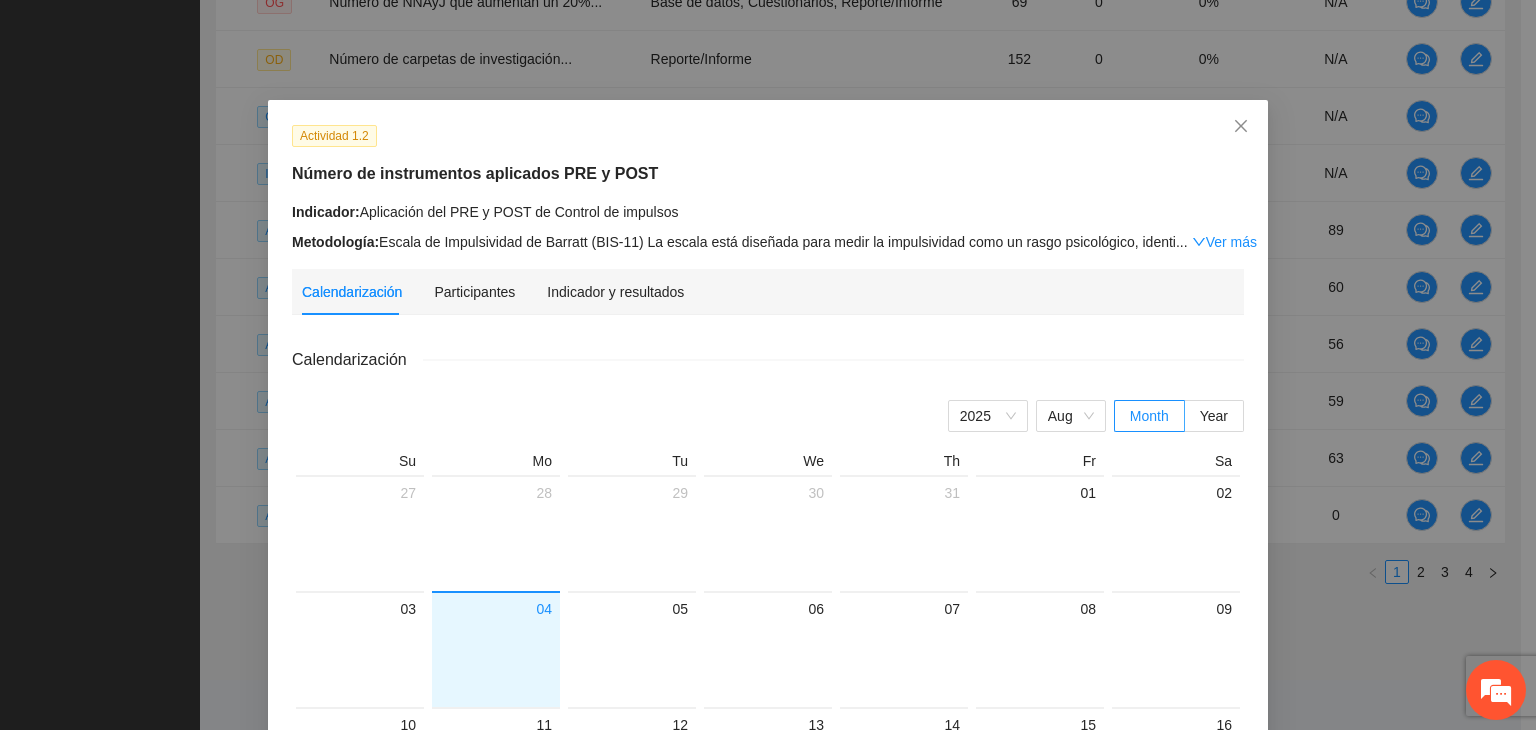 click on "Metodología:  Escala de Impulsividad de Barratt (BIS-11) La escala está diseñada para medir la impulsividad como un rasgo psicológico, identi ...  Ver más" at bounding box center [768, 242] 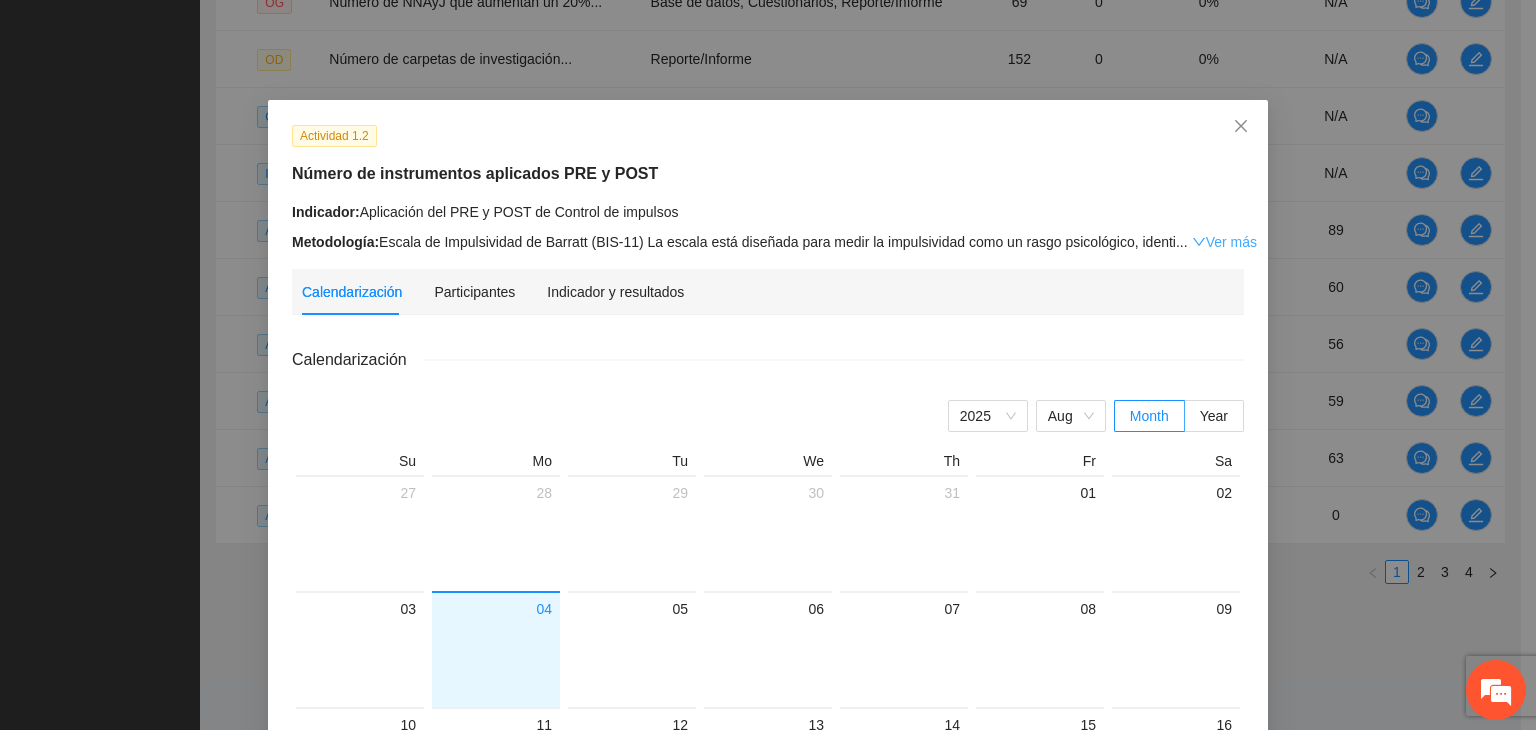 click on "Ver más" at bounding box center (1224, 242) 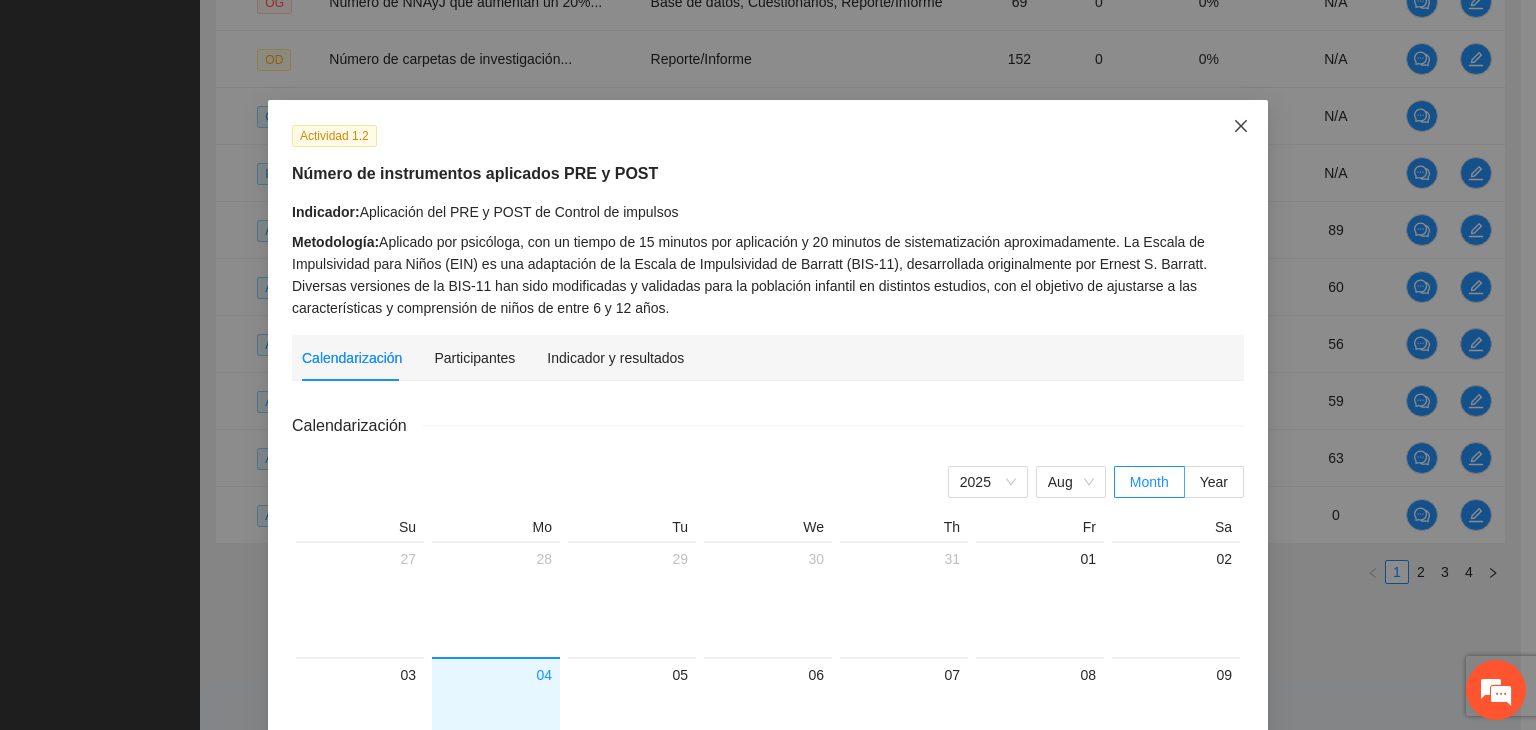 click 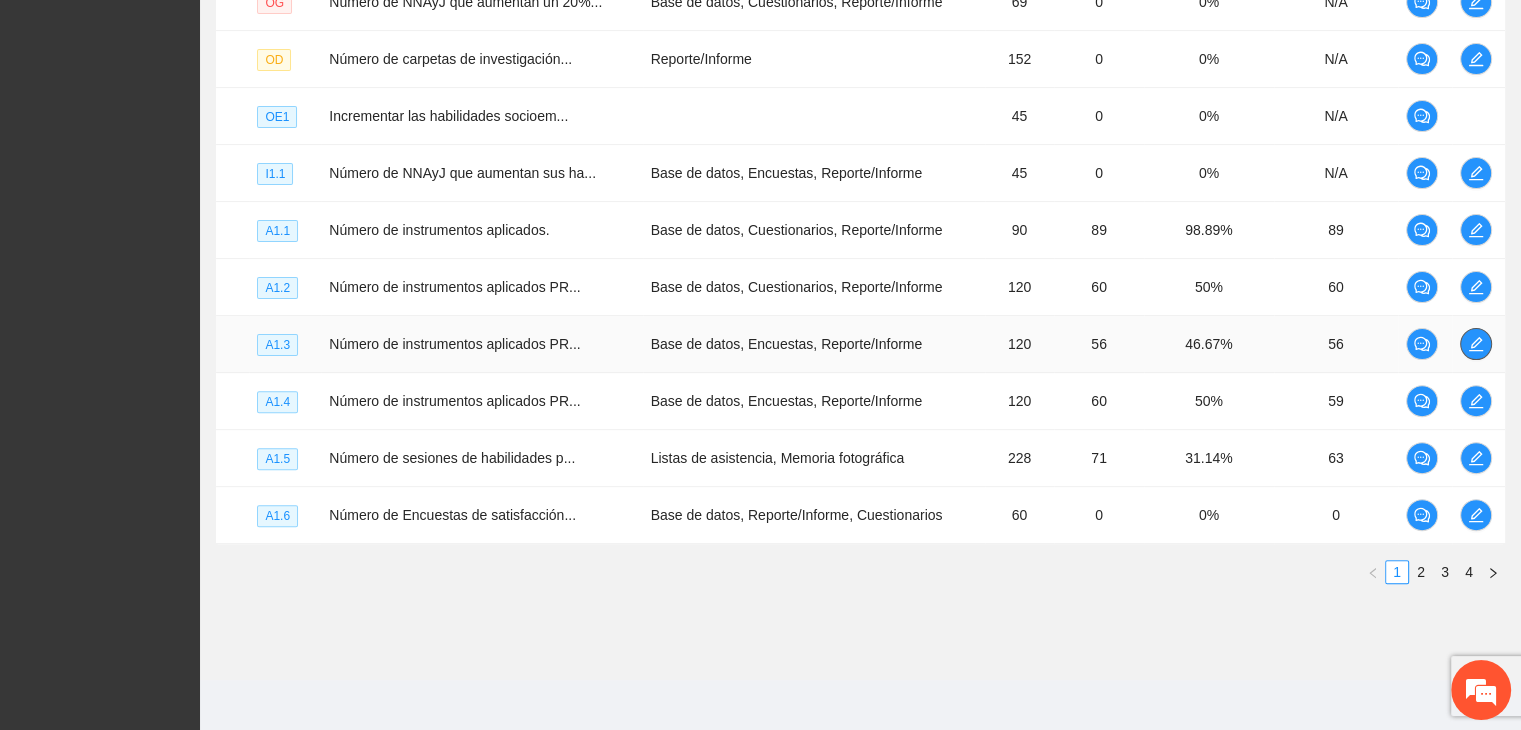 click 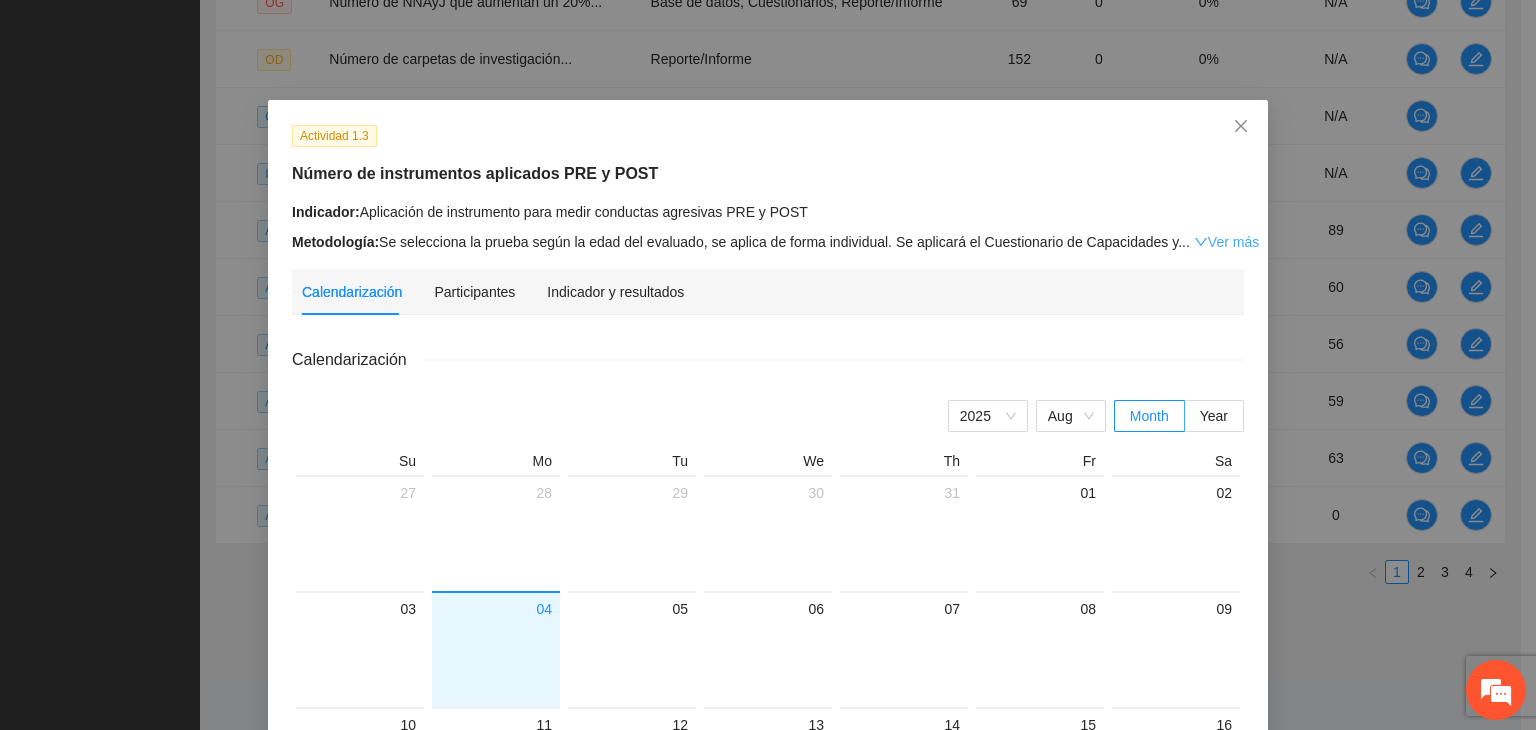 click on "Ver más" at bounding box center (1226, 242) 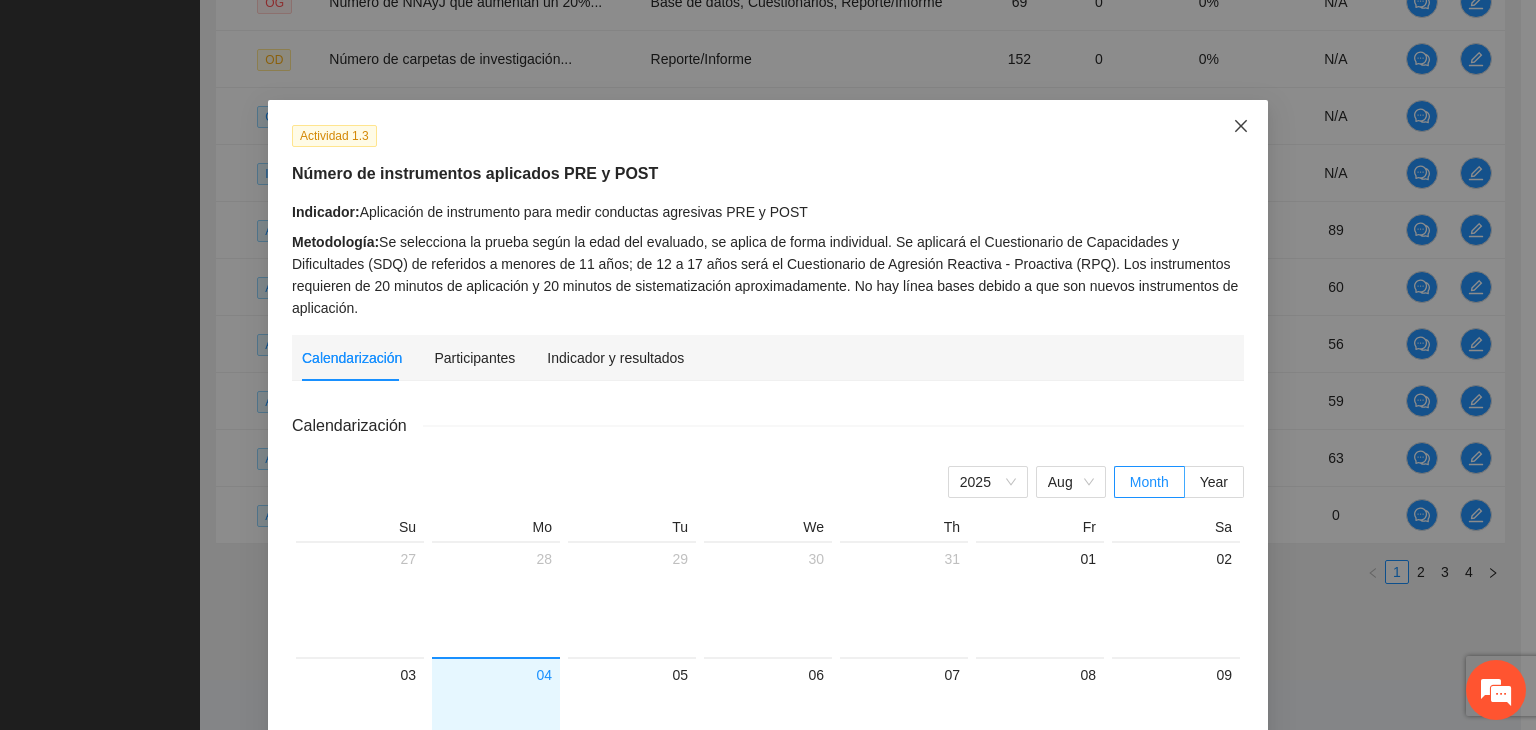 click 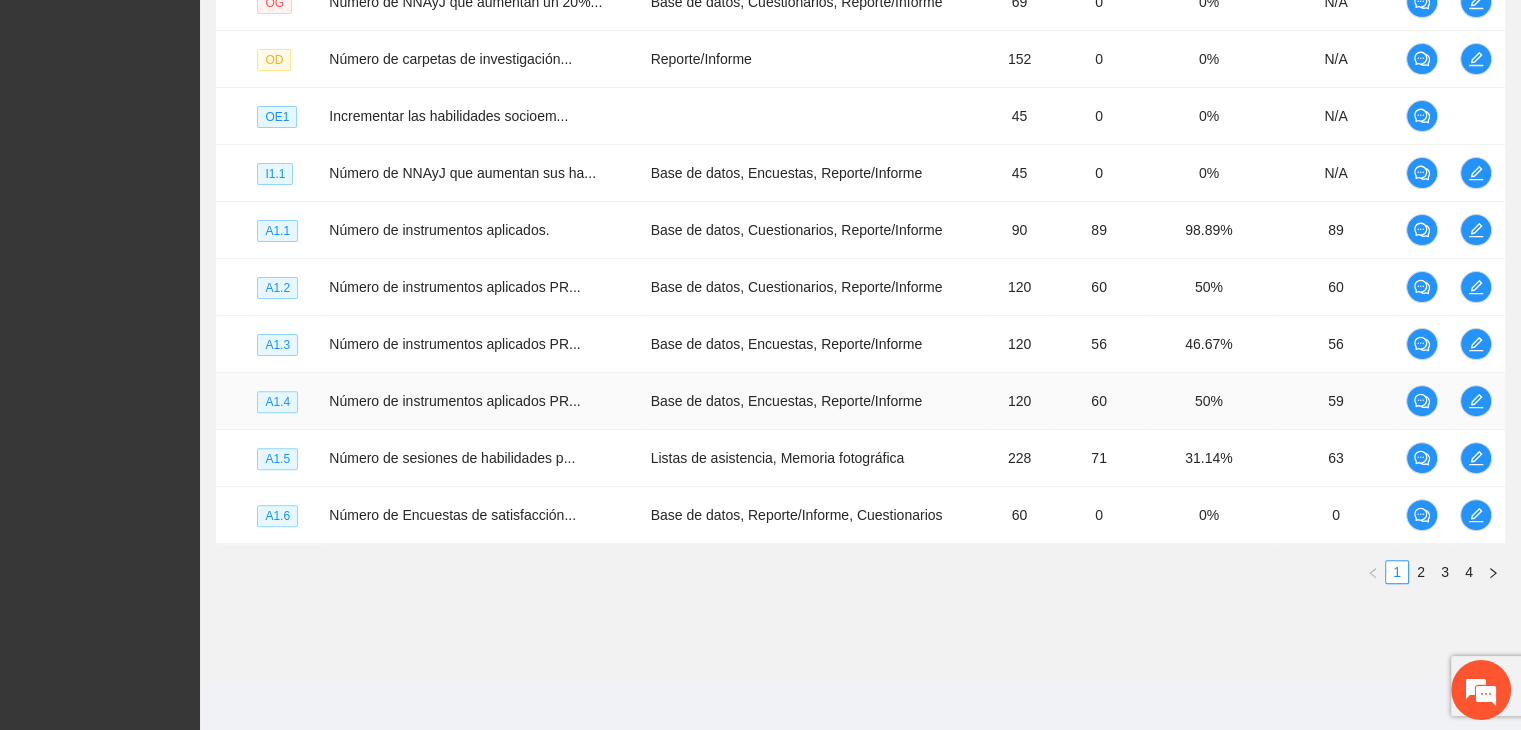 click at bounding box center [1478, 401] 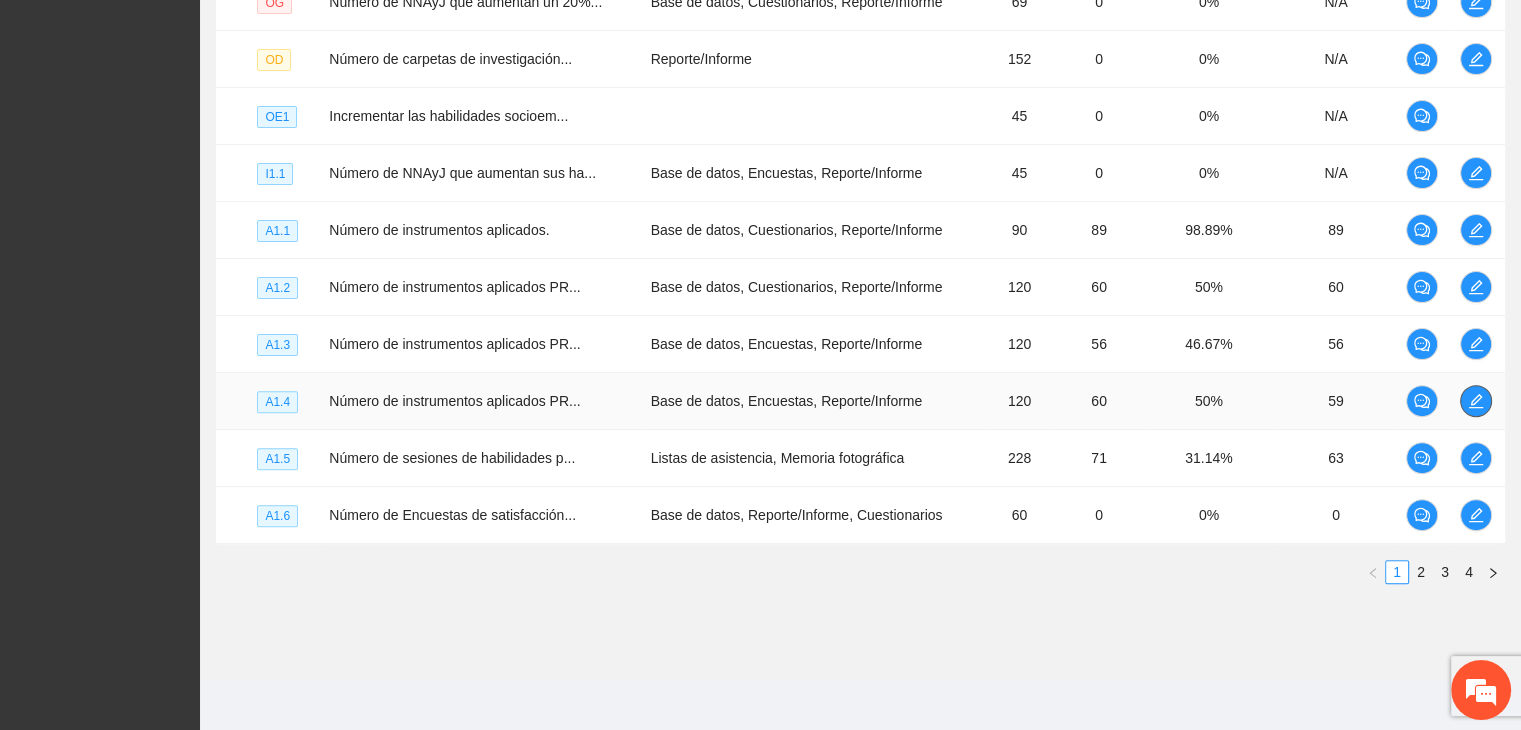 click 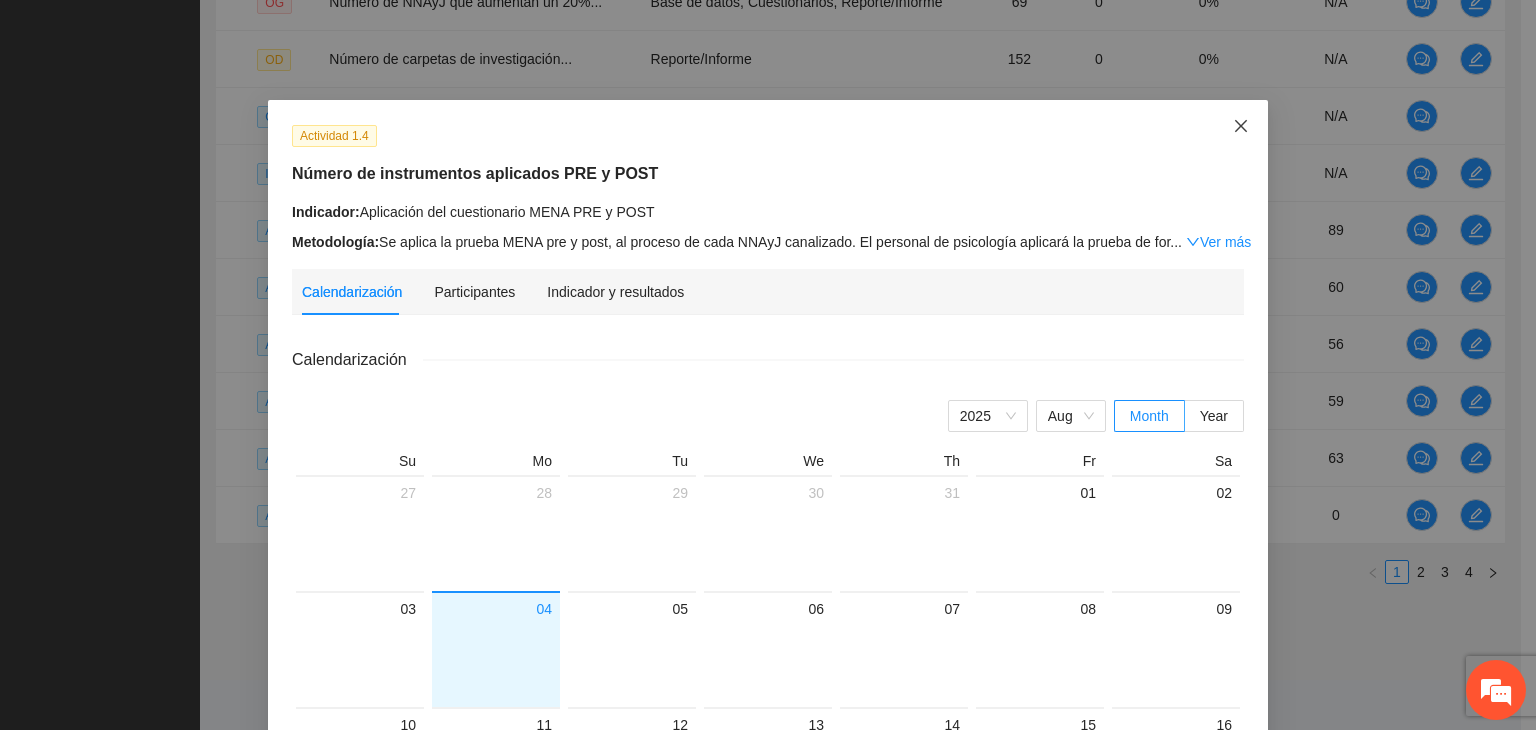 click at bounding box center [1241, 127] 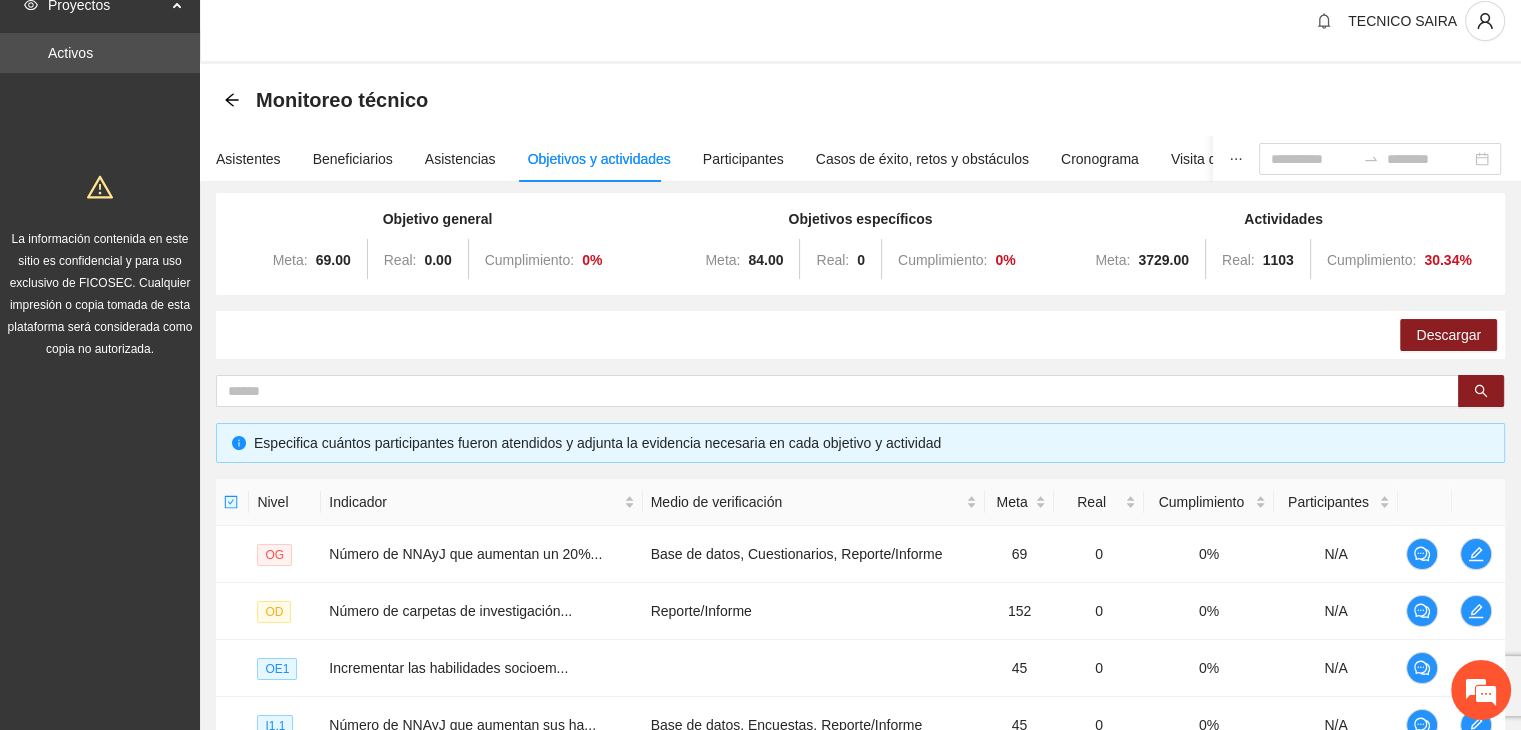 scroll, scrollTop: 8, scrollLeft: 0, axis: vertical 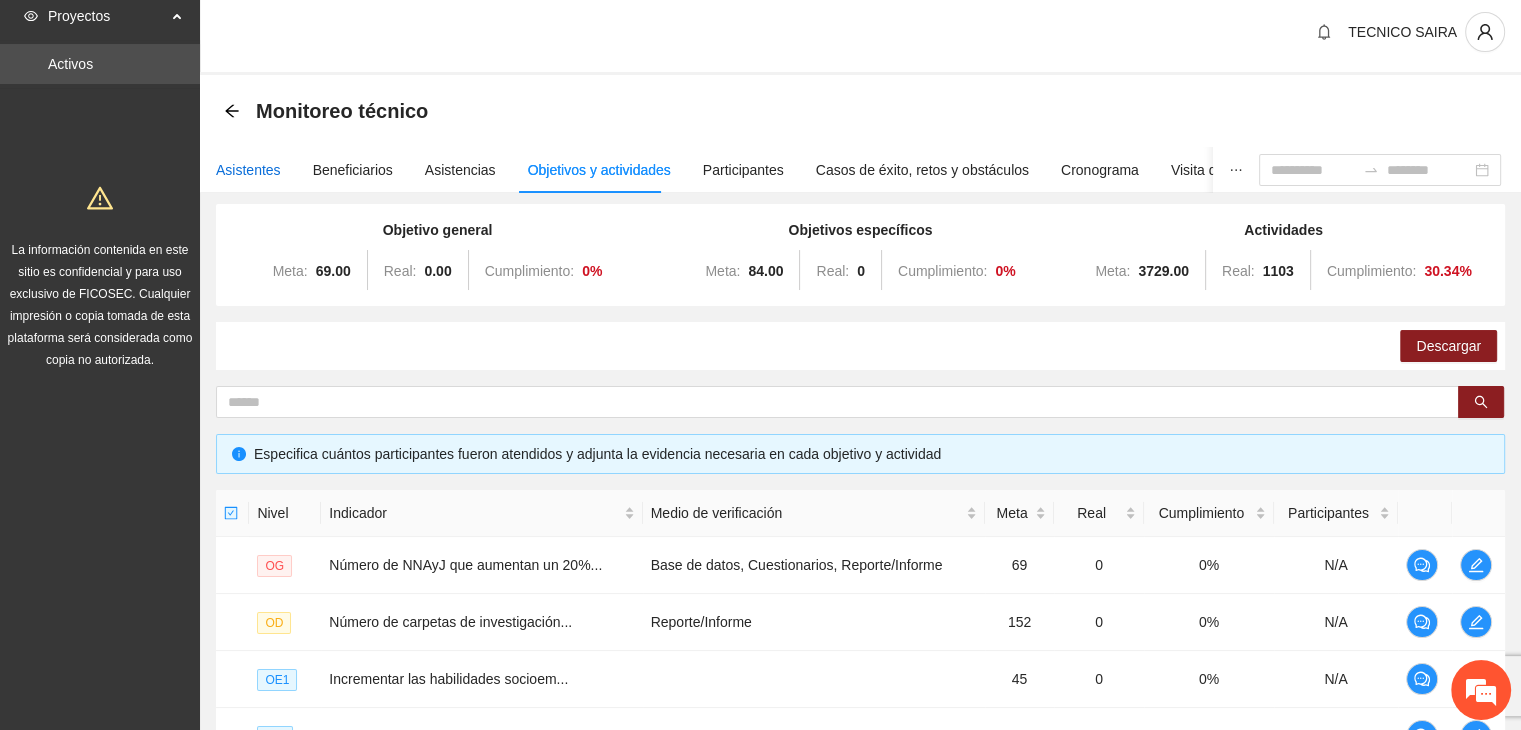 click on "Asistentes" at bounding box center [248, 170] 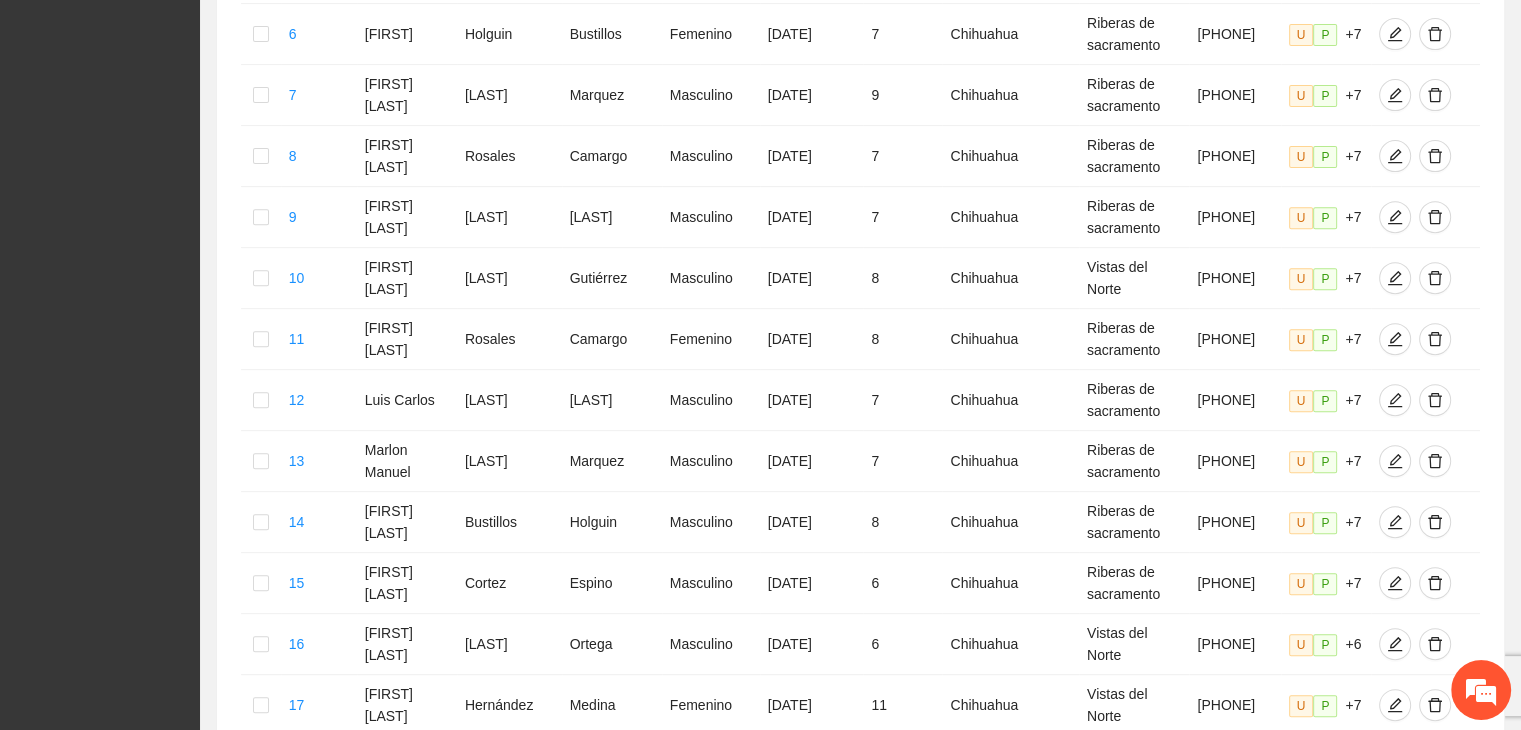 scroll, scrollTop: 1141, scrollLeft: 0, axis: vertical 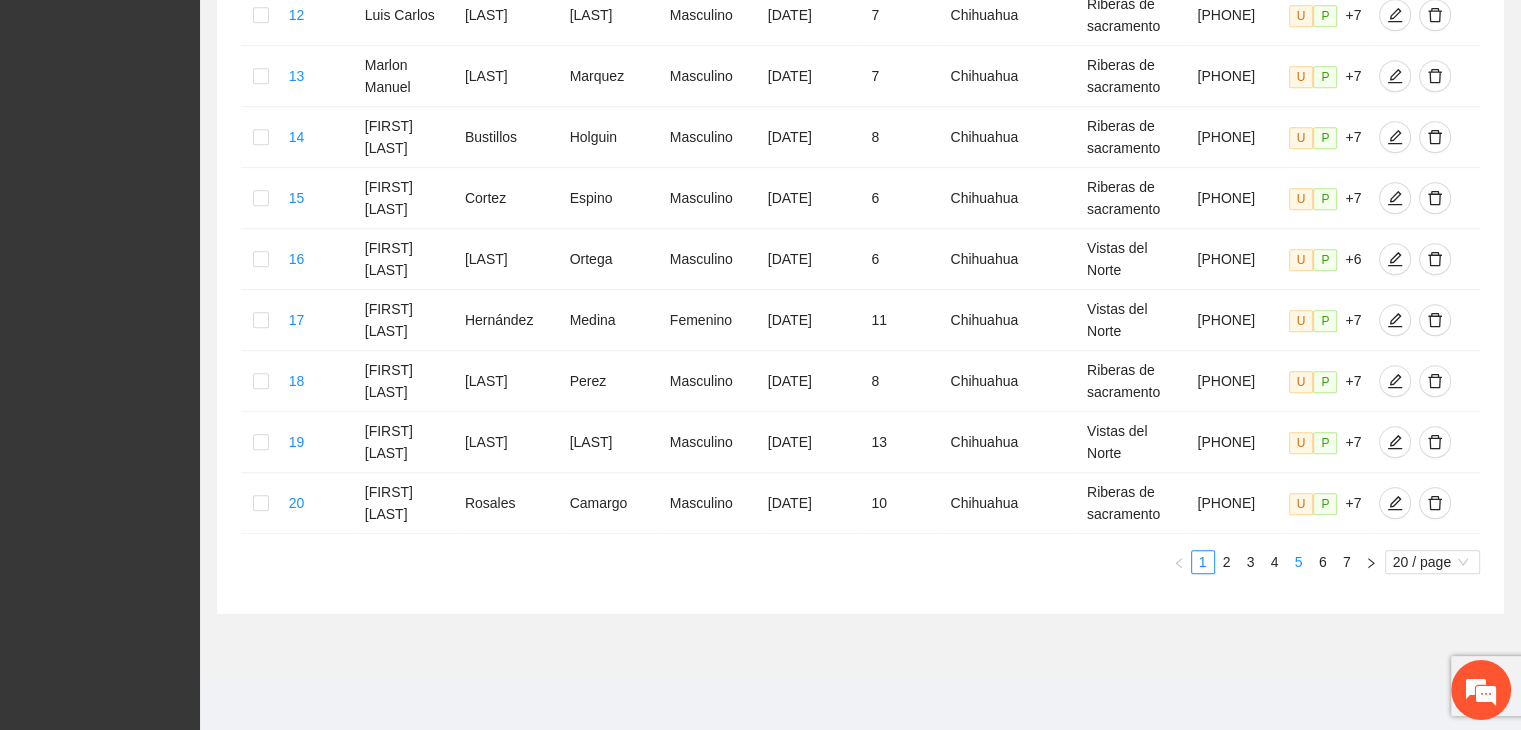 click on "5" at bounding box center [1299, 562] 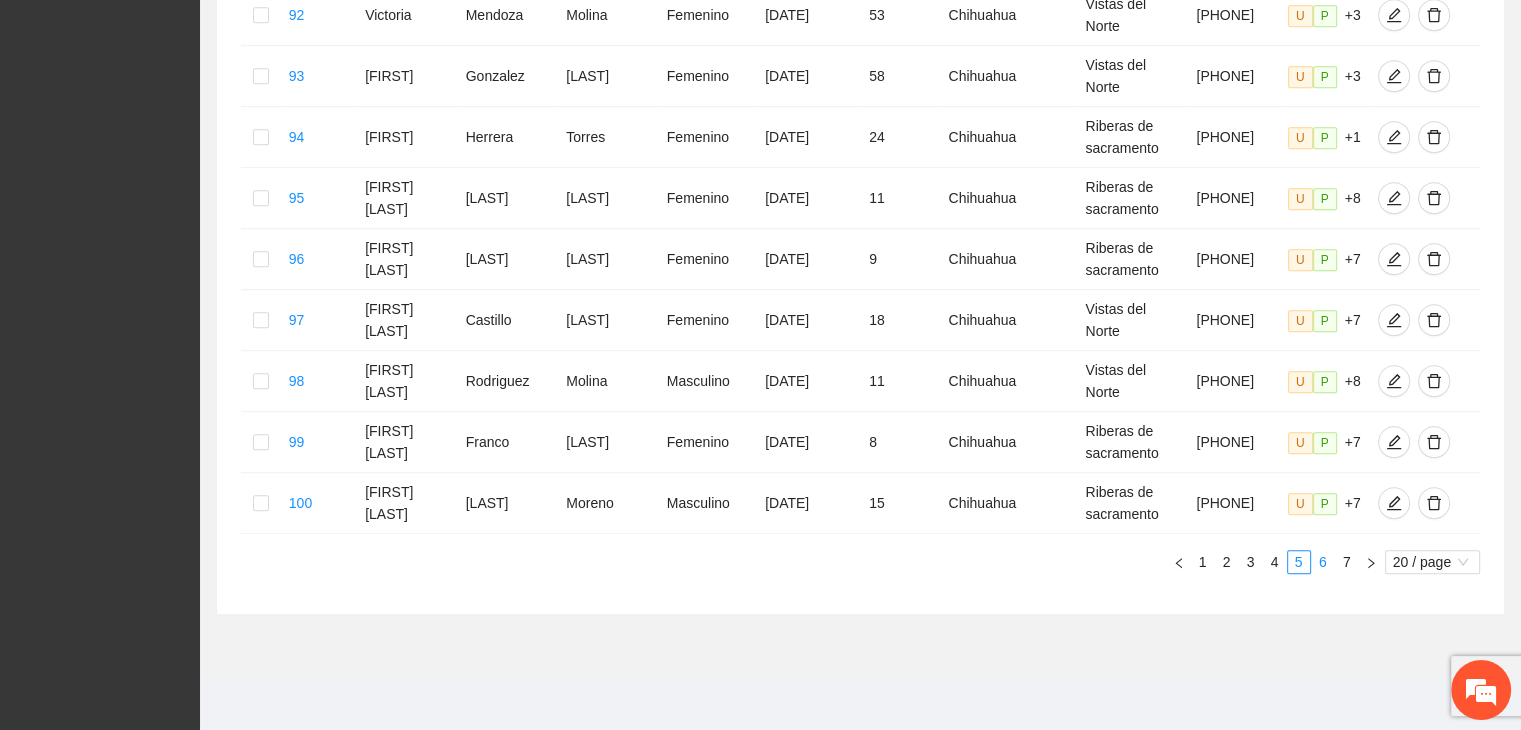 click on "6" at bounding box center (1323, 562) 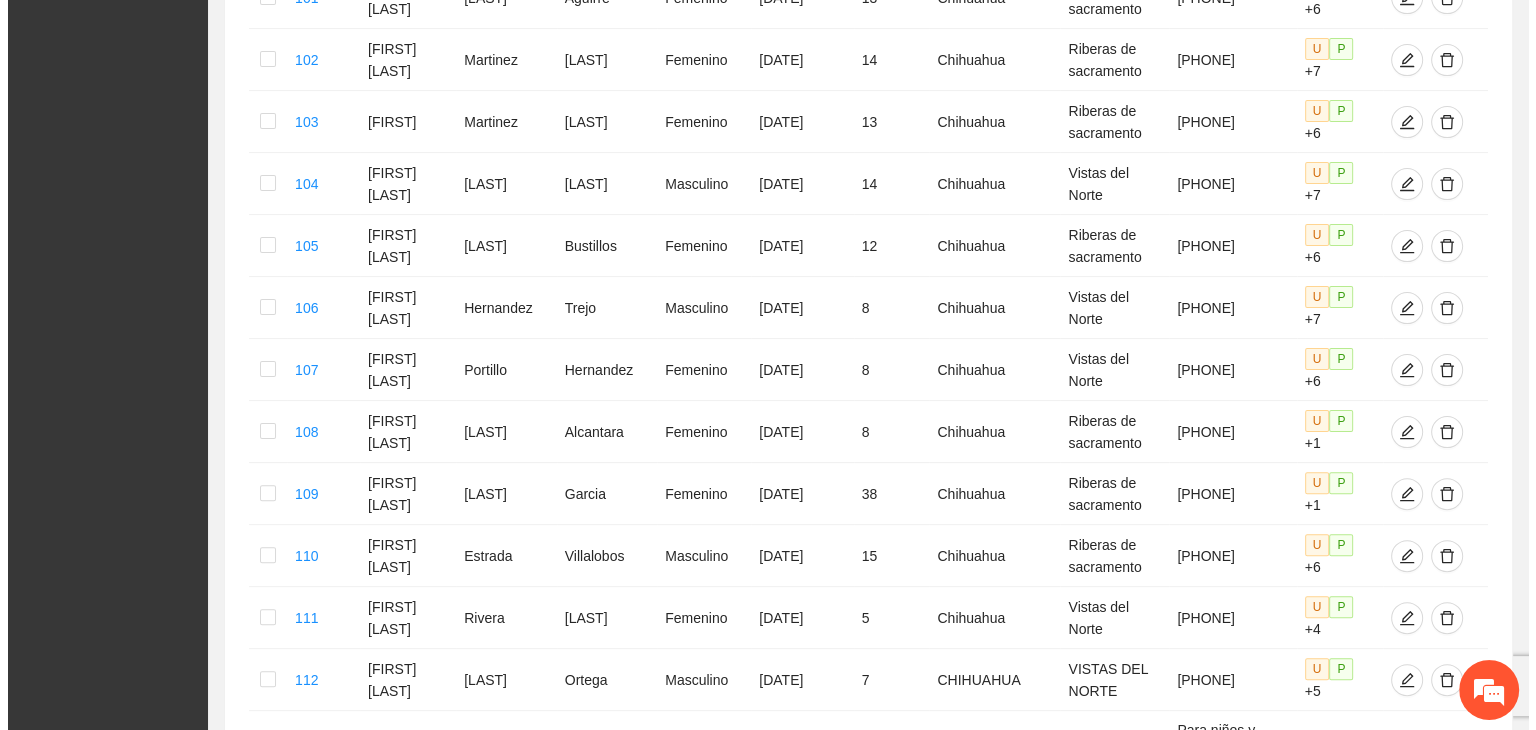 scroll, scrollTop: 484, scrollLeft: 0, axis: vertical 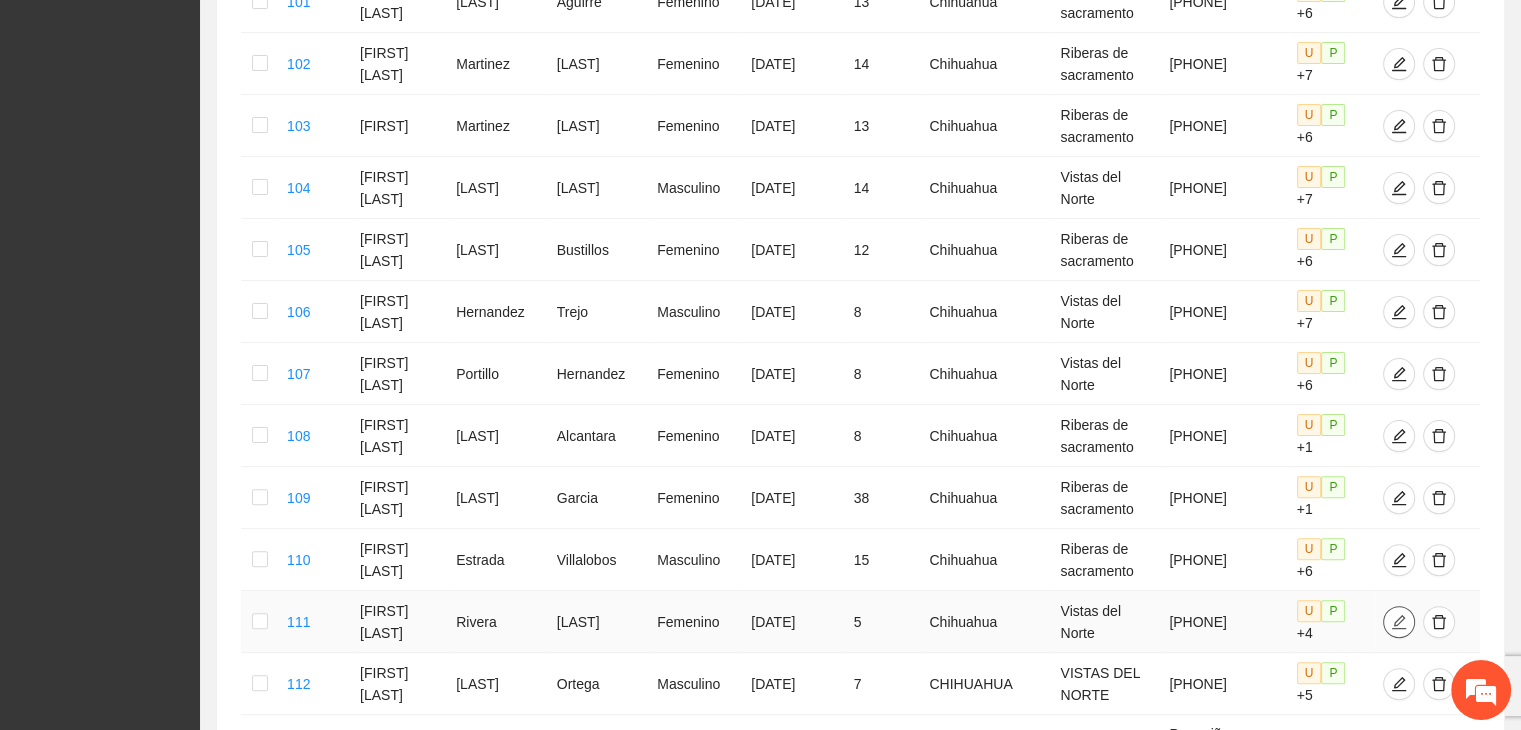 click 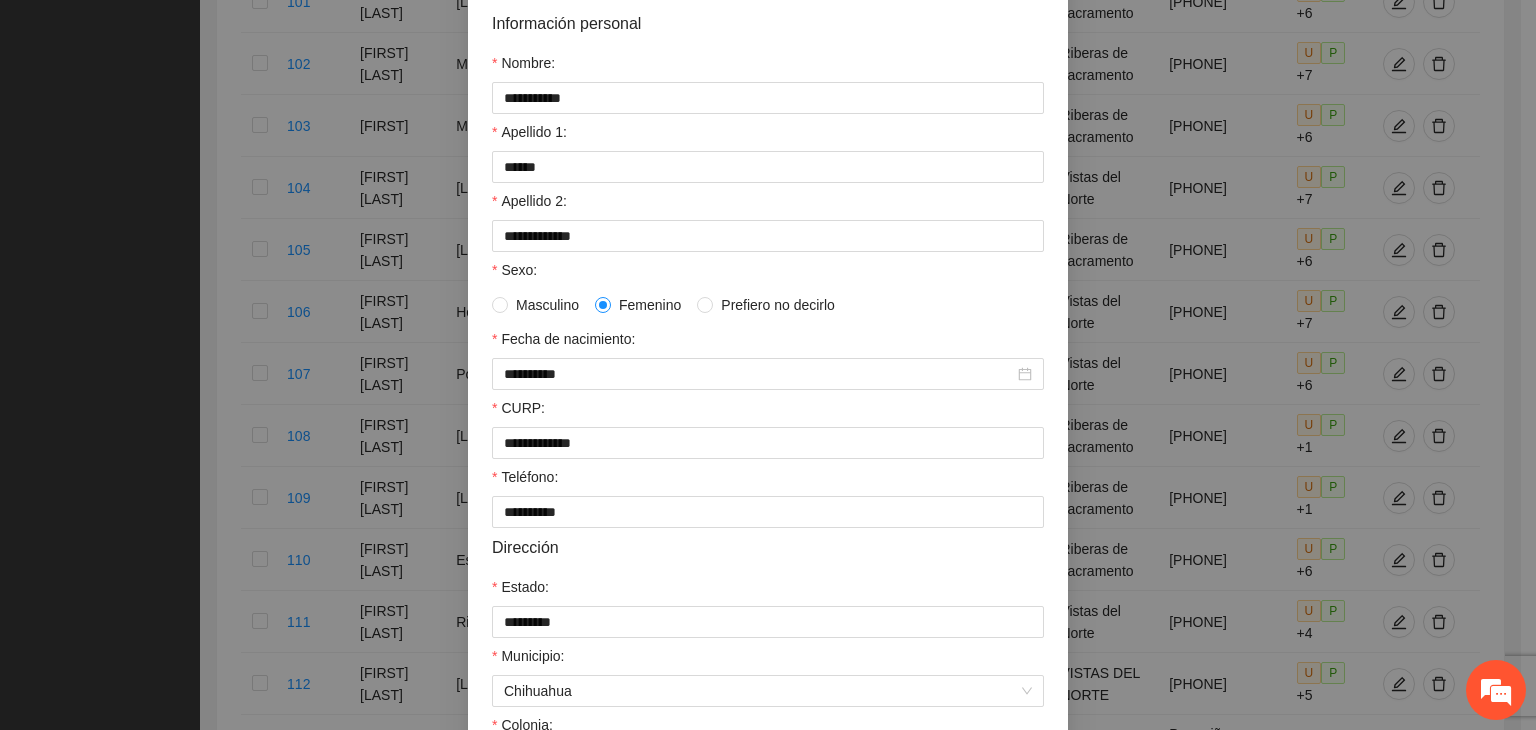 scroll, scrollTop: 176, scrollLeft: 0, axis: vertical 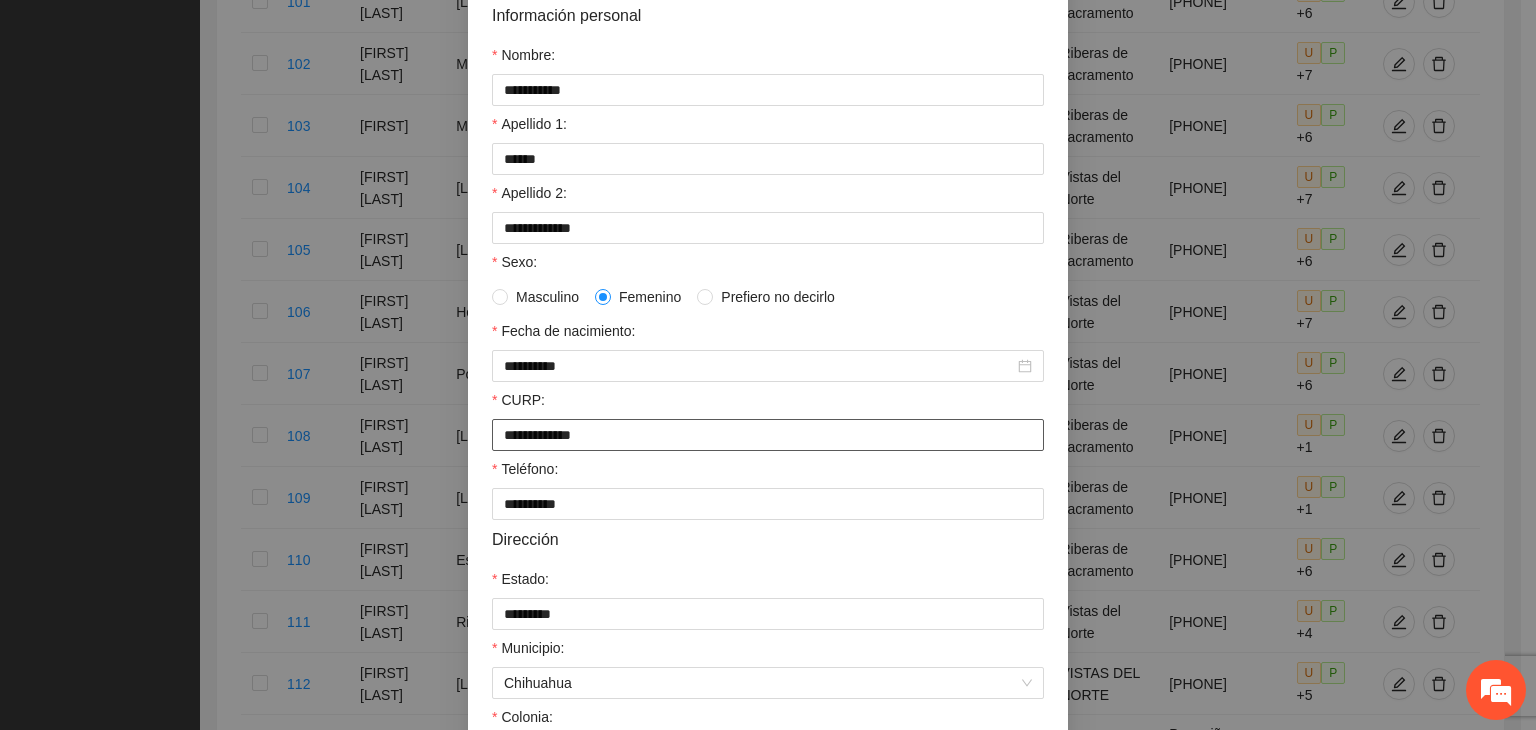 drag, startPoint x: 599, startPoint y: 447, endPoint x: 452, endPoint y: 449, distance: 147.01361 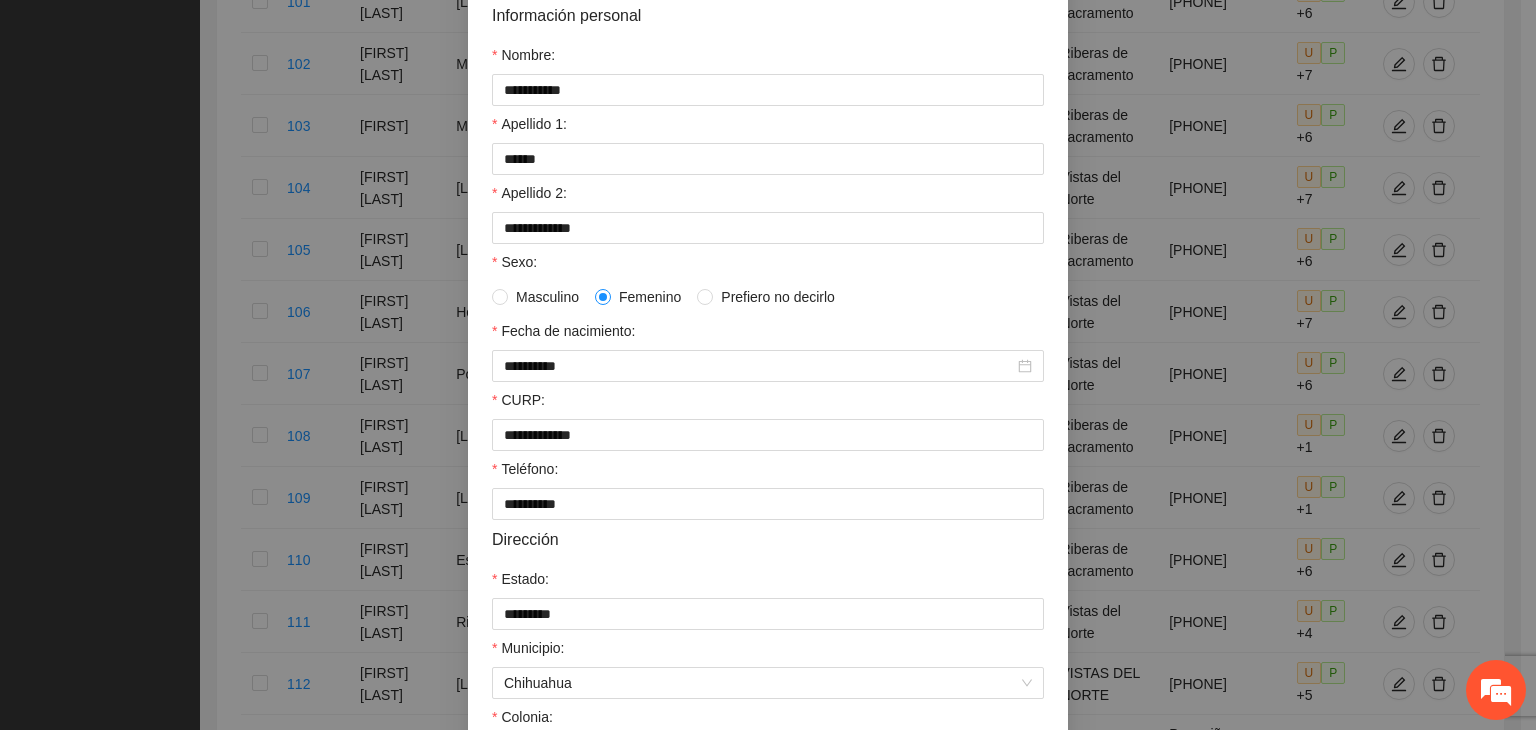 scroll, scrollTop: 441, scrollLeft: 0, axis: vertical 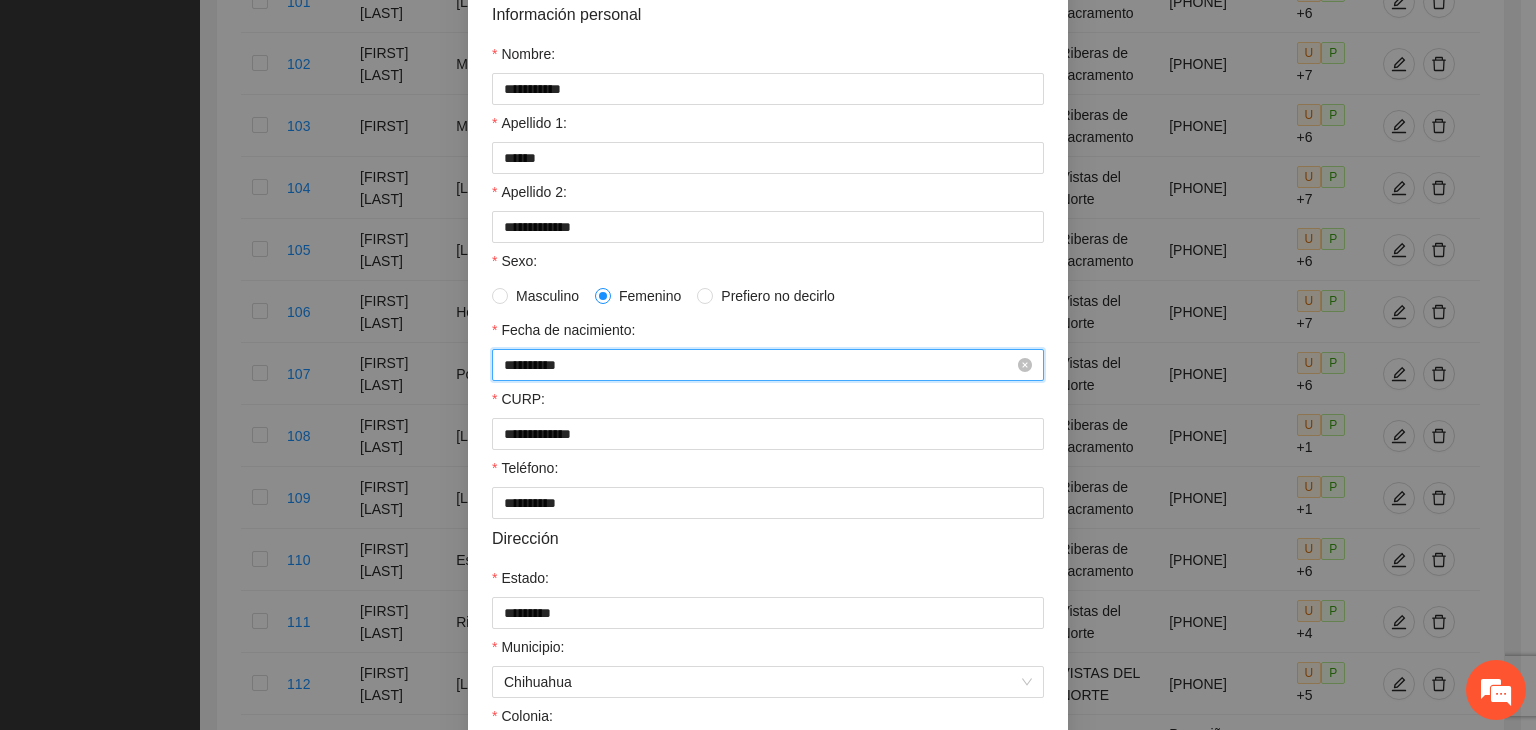 click on "**********" at bounding box center [759, 365] 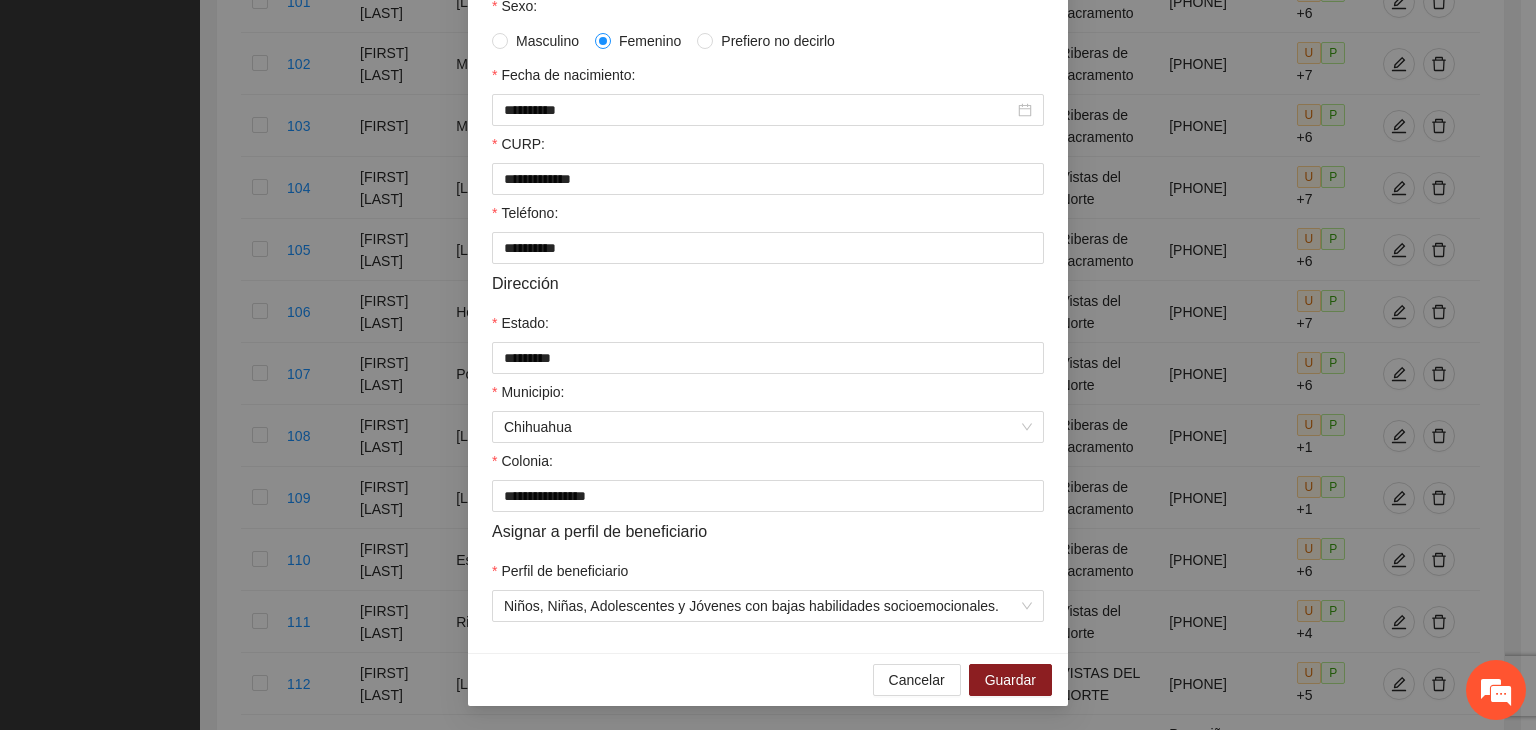 scroll, scrollTop: 441, scrollLeft: 0, axis: vertical 